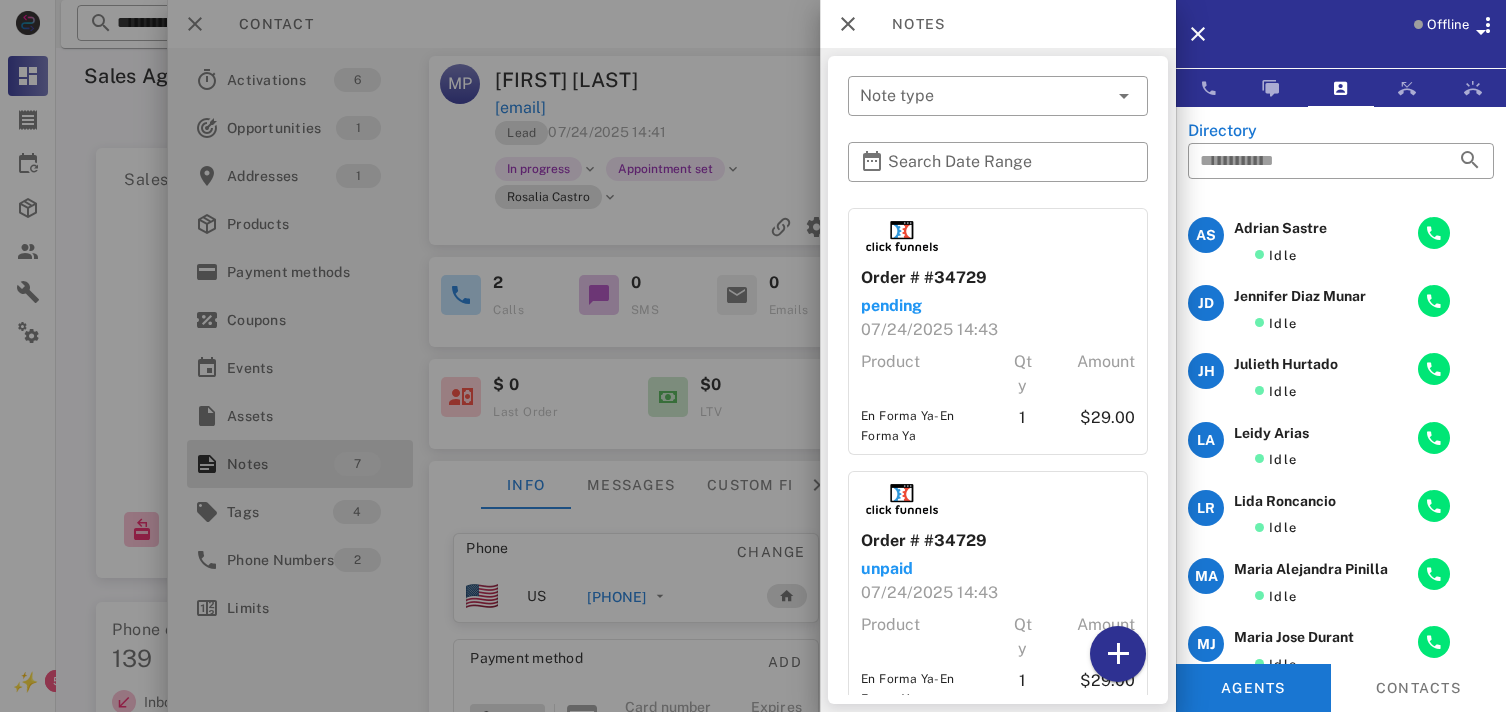 scroll, scrollTop: 0, scrollLeft: 0, axis: both 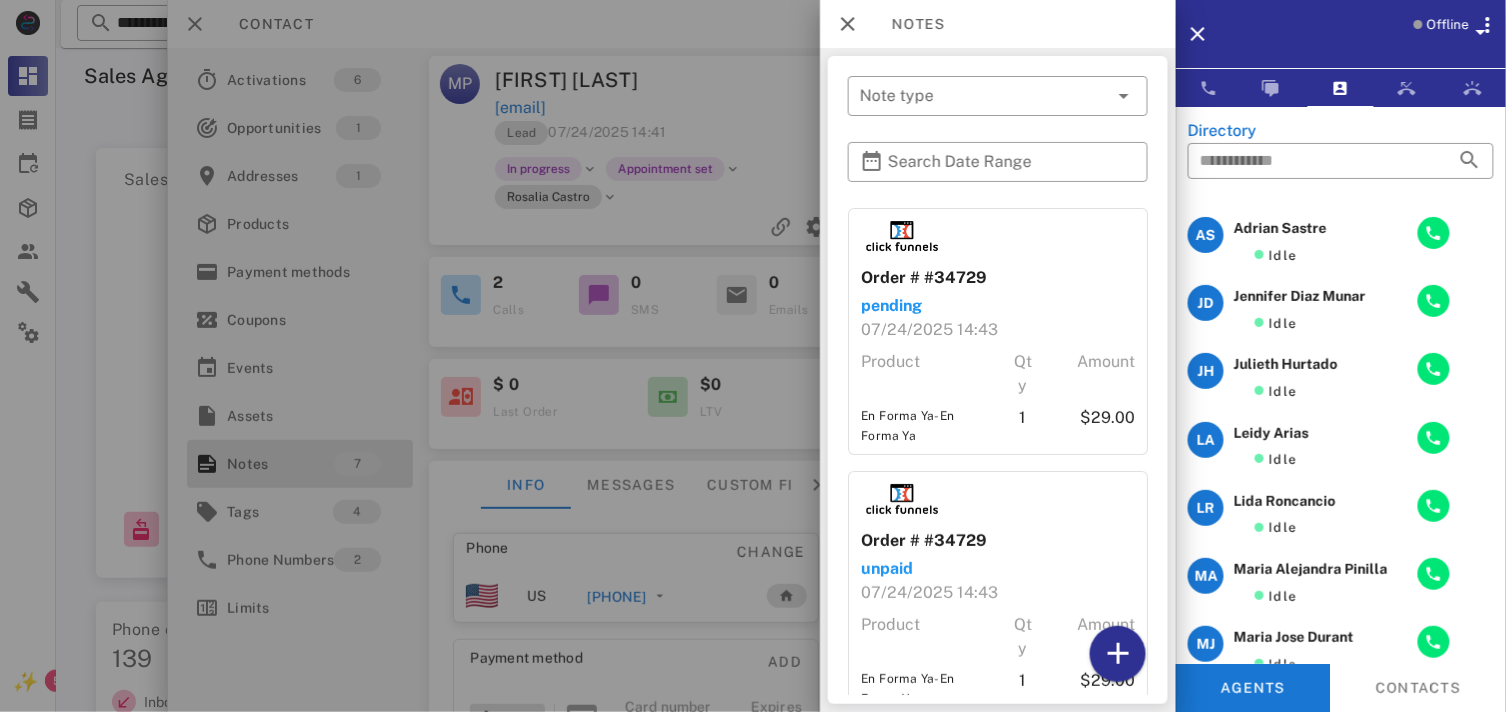 click on "AS  Adrian Sastre  Idle   JD  Jennifer Diaz munar  Idle   JH  Julieth Hurtado  Idle   LA  Leidy Arias  Idle   LR  Lida Roncancio  Idle   MA  Maria Alejandra Pinilla  Idle   MJ  Maria Jose Durant  Idle   PV  Paola Vargas  Idle   DV  Diana Velarde  Busy   MI  Maria Isseles  Busy   AS  Ana Sofia Fuenmayor  Offline   AS  Ana Sofia fuenmayor  Offline   AC  Angie Catherine Valencia  Offline   AP  angie paola florez  Offline   C9  CB 911  Offline   DR  Daniela Rivera  Offline   DR  Diana Rojas  Offline   I  Imfitstore  Offline   JM  Jeff Macher  Offline   JT  Jefferson Torres  Offline   JO  Jennifer Ortiz  Offline   PL  Paula Leon  Offline   RC  ROSALIA CASTRO  Offline   RC  Rosalia Castro  Offline   SP  Sandra Paez  Offline   SC  Santiago Cuartas  Offline   SL  Sol Lezica  Offline   SF  Stephanie Fuenmayor  Offline   VT  Valentina Tellez  Offline   WV  Wilmer Velasquez  Offline   YM  Yubileidy Melendez  Offline   YM  Yuranis Murillo  Offline       No more data
Opps, something went wrong :(" at bounding box center (1341, 497) 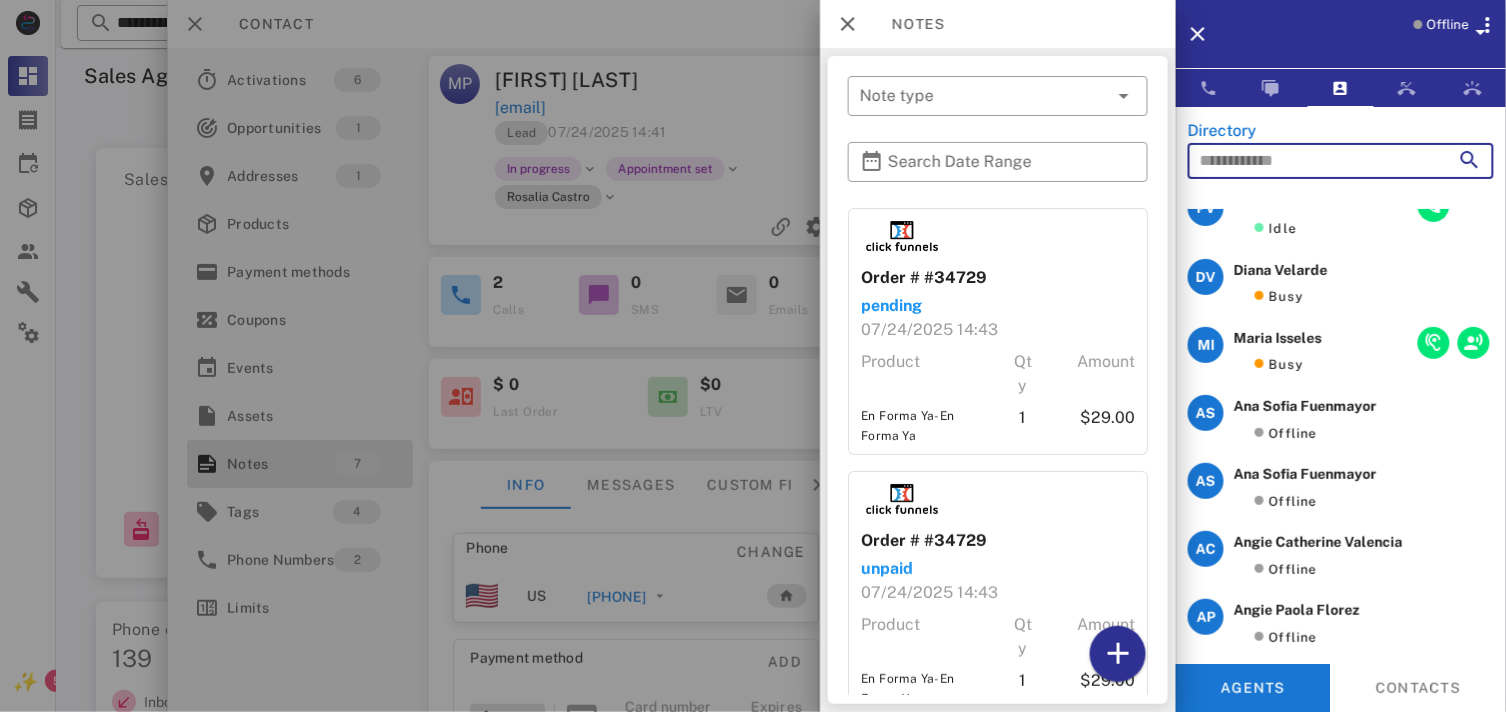click at bounding box center [1313, 161] 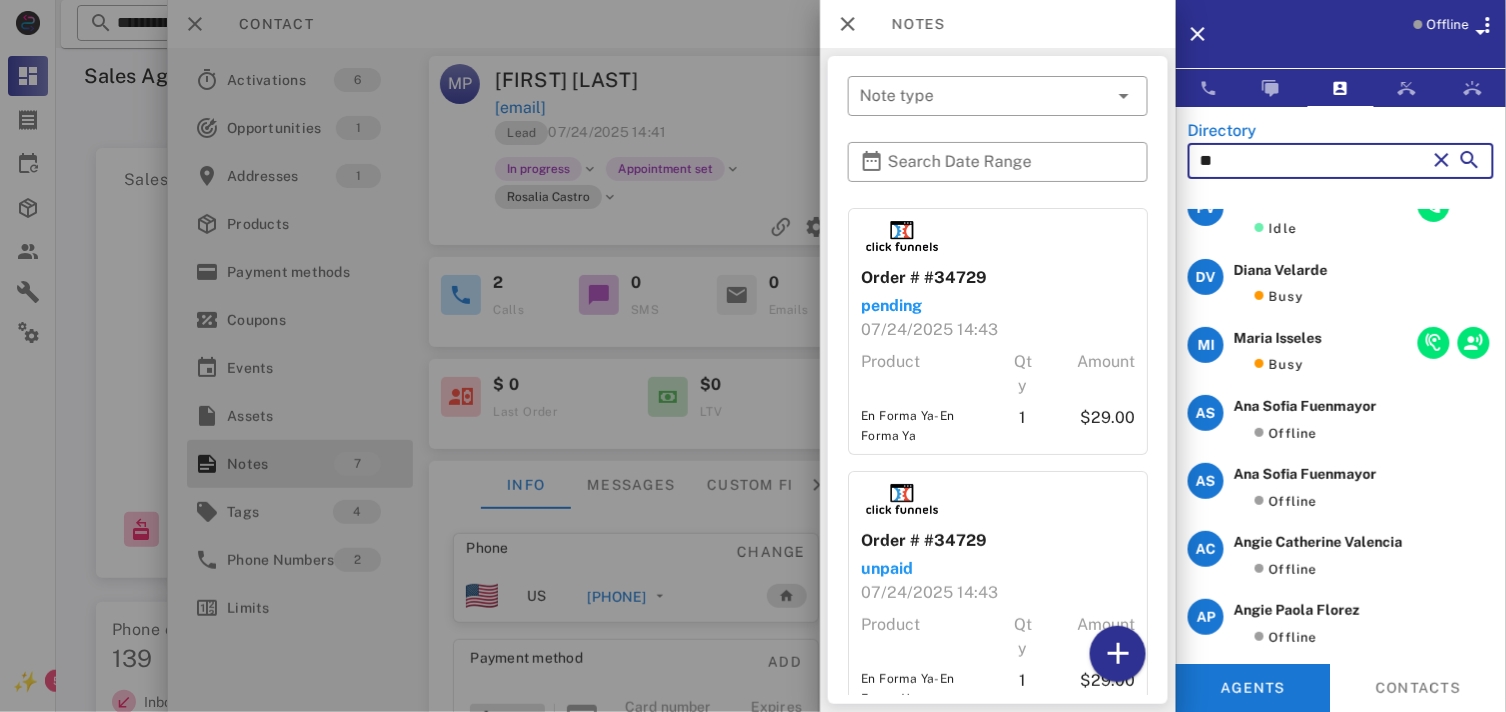 scroll, scrollTop: 0, scrollLeft: 0, axis: both 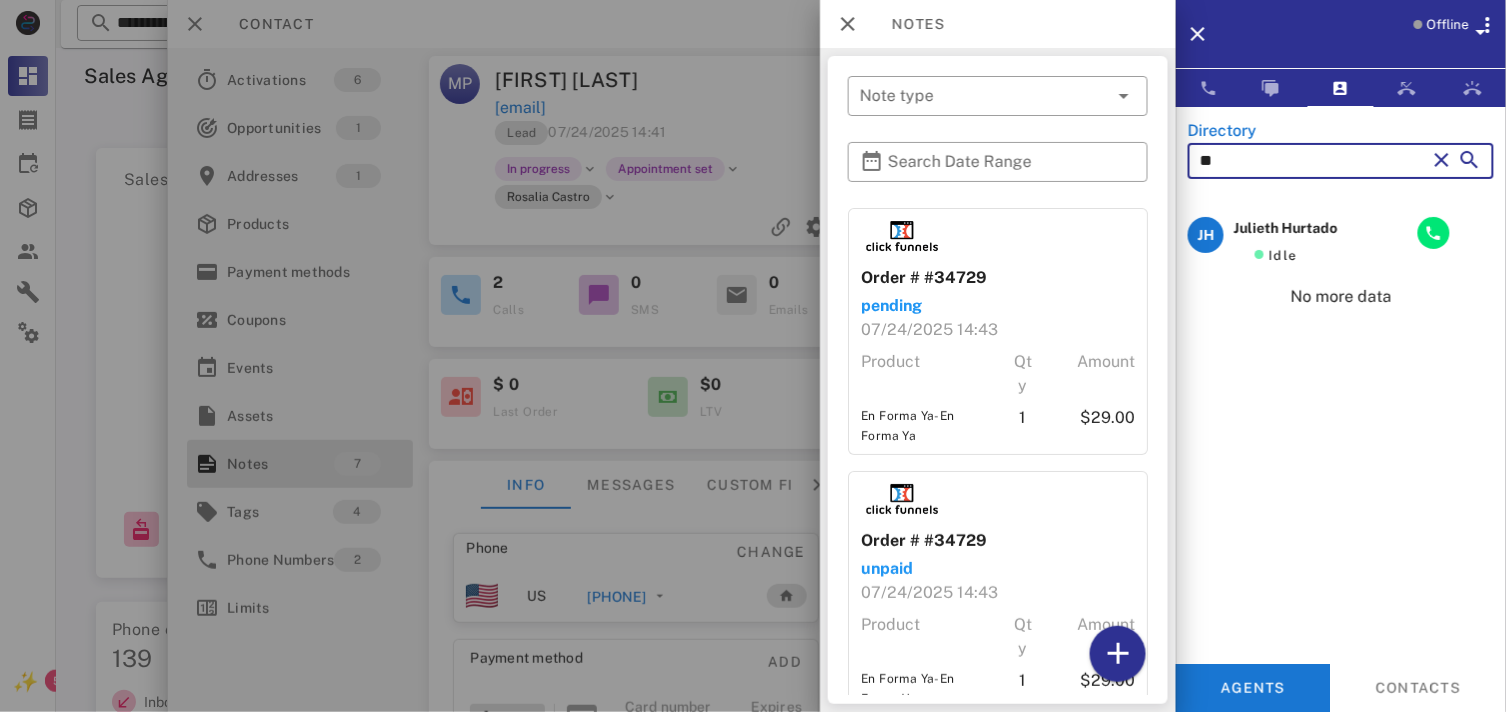 type on "*" 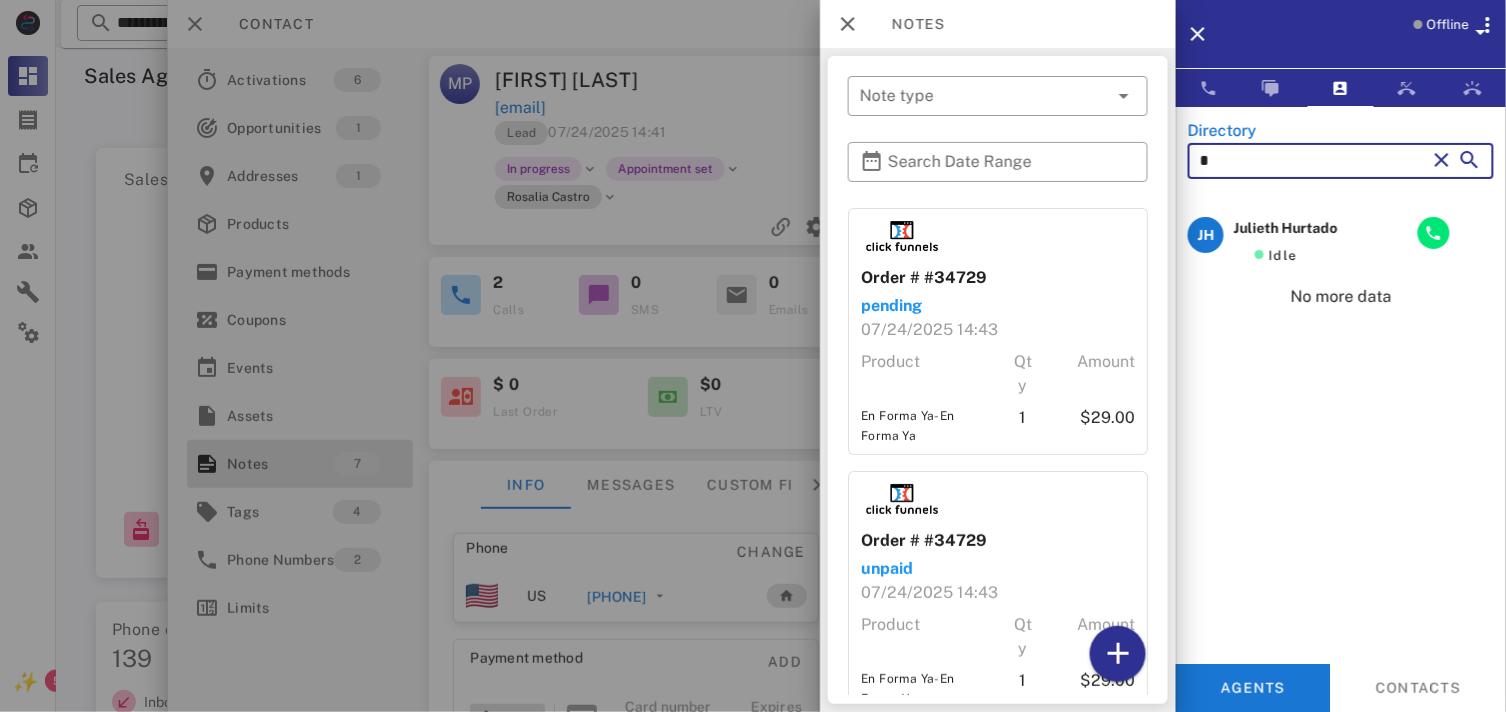 type 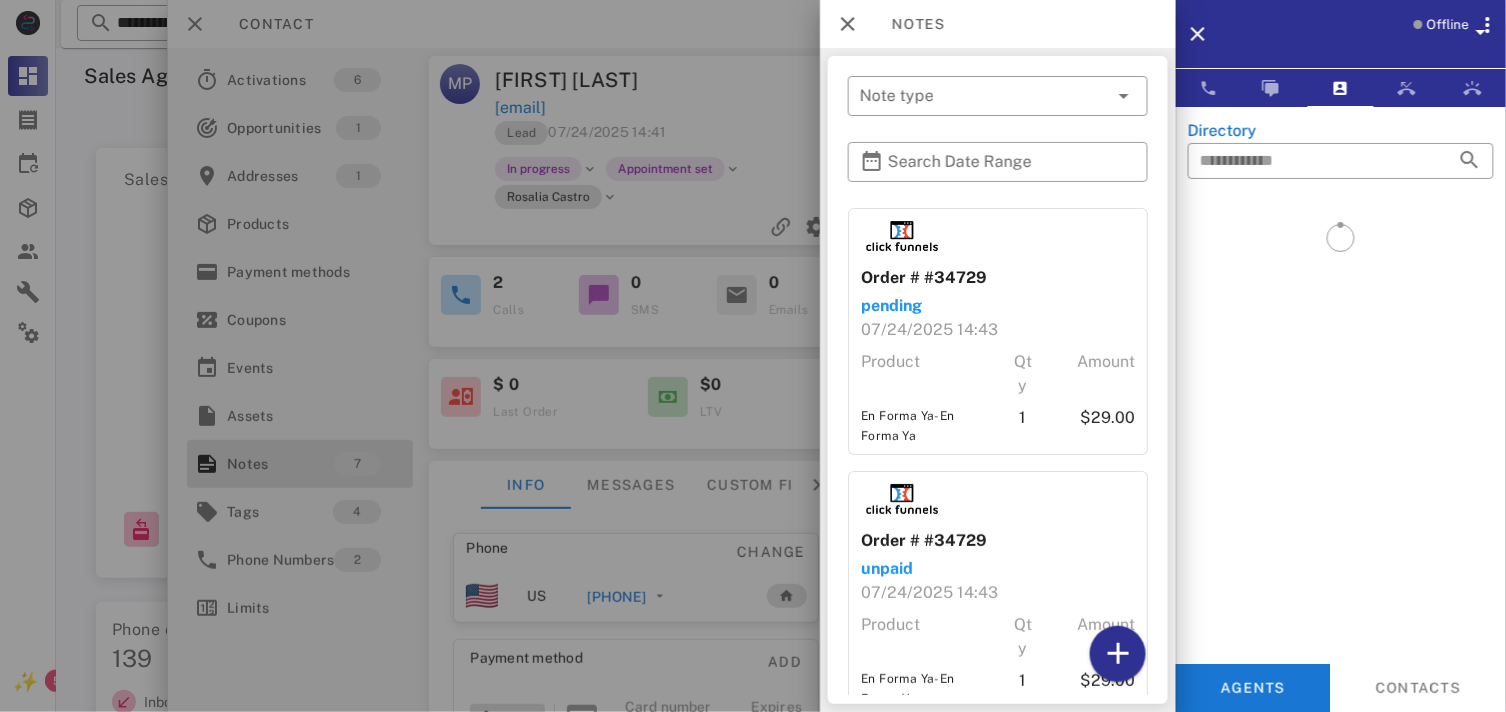 click at bounding box center [1418, 24] 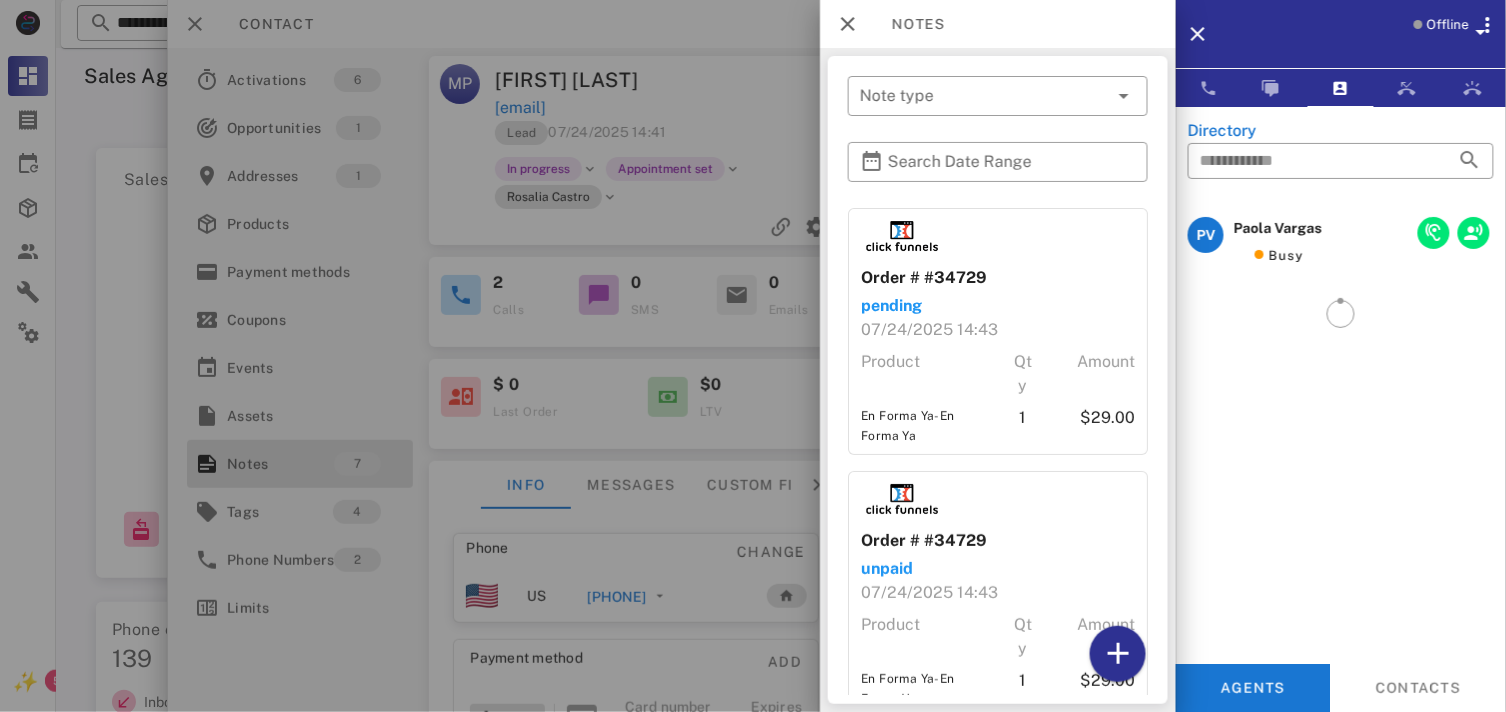 click on "Offline" at bounding box center (1448, 25) 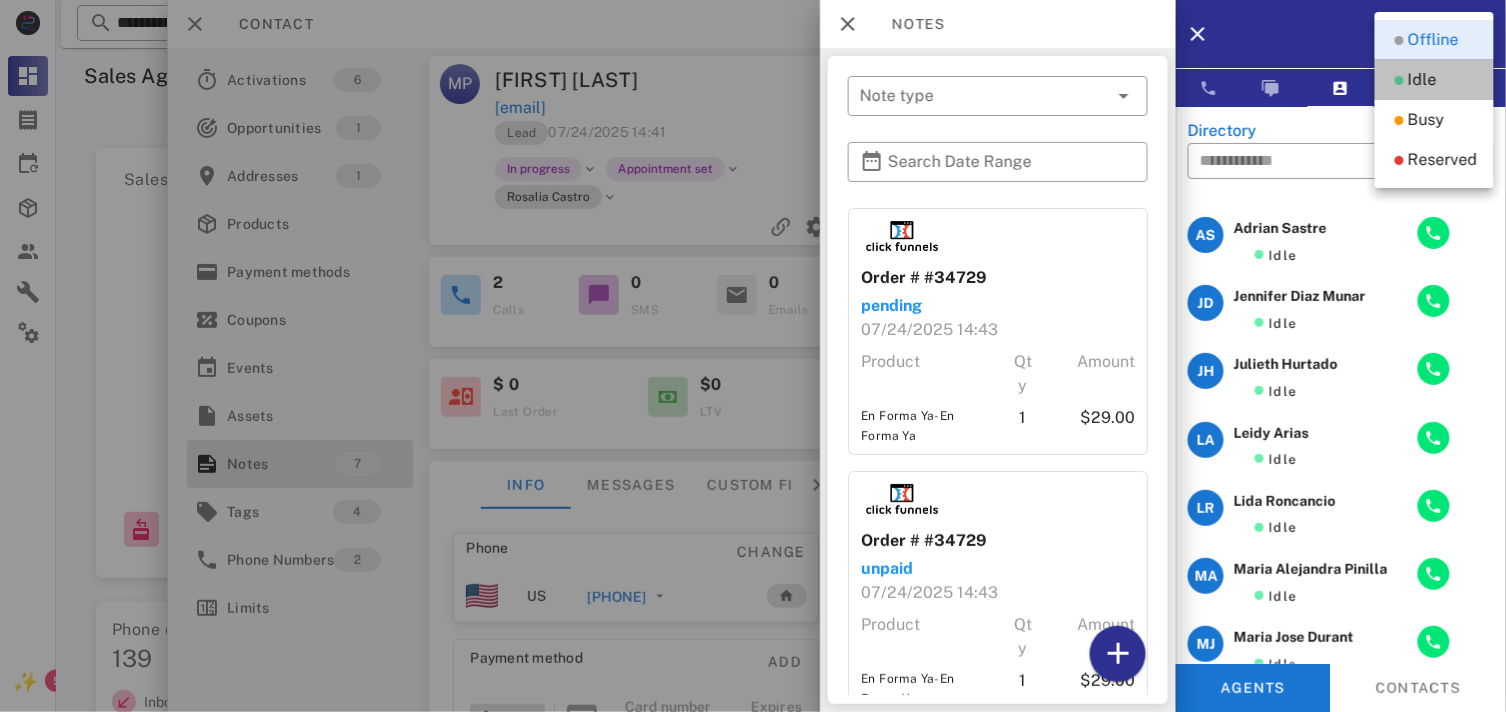 click on "Idle" at bounding box center (1422, 80) 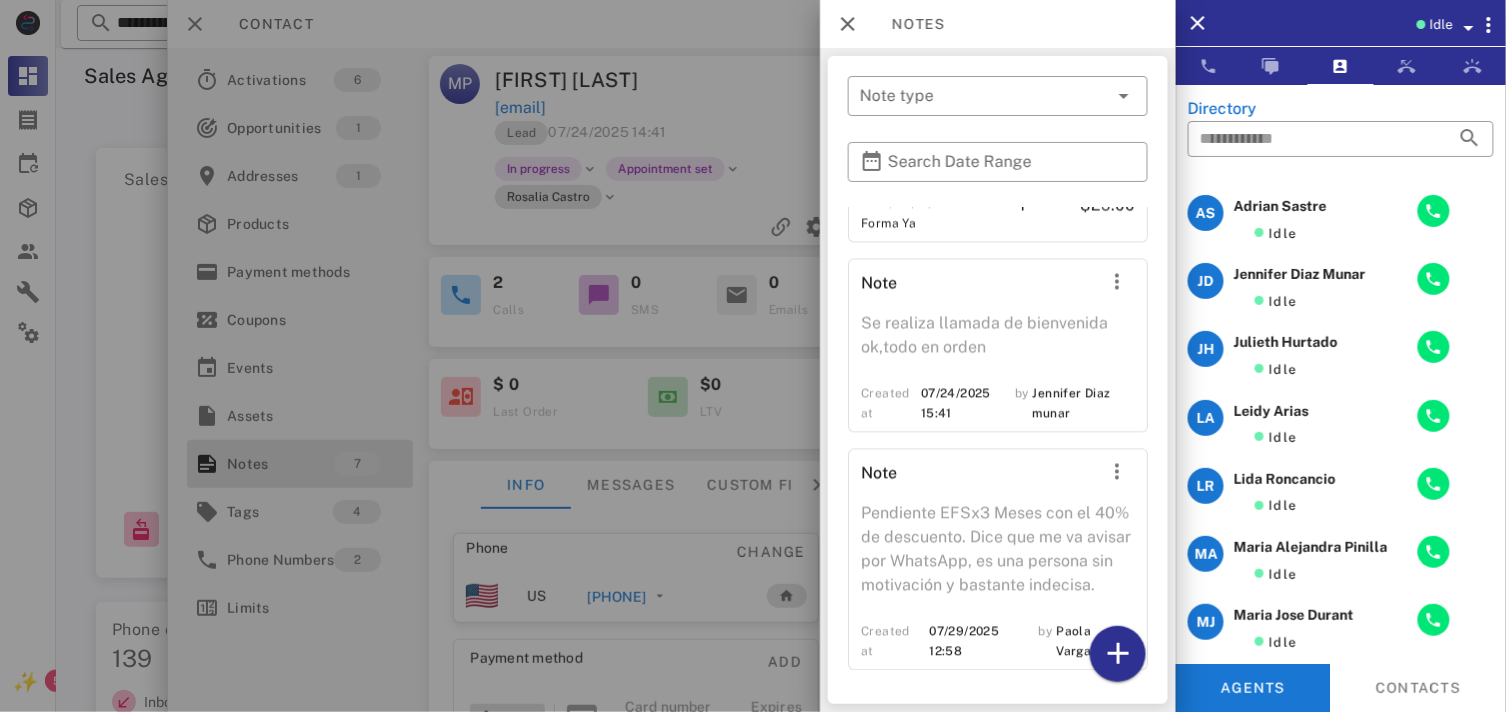 scroll, scrollTop: 1285, scrollLeft: 0, axis: vertical 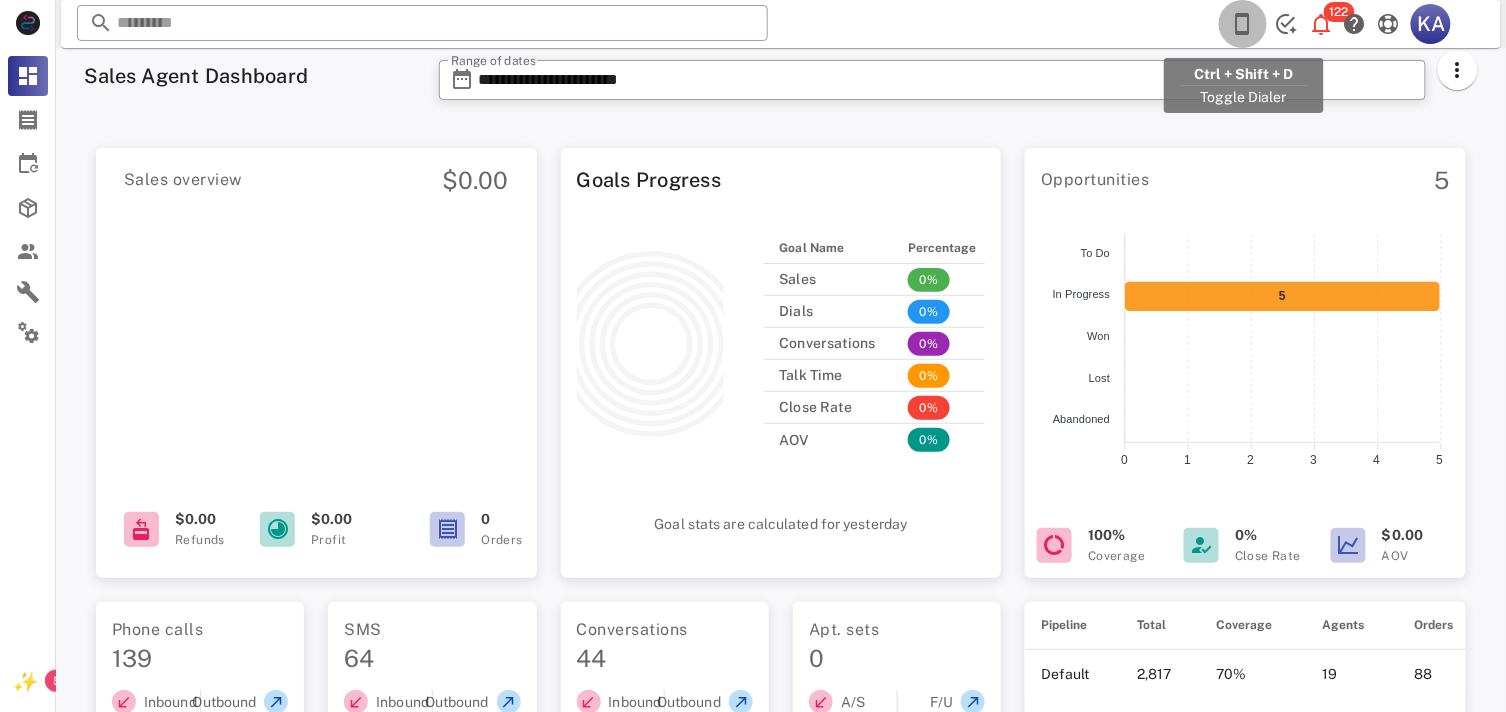 click at bounding box center (1243, 24) 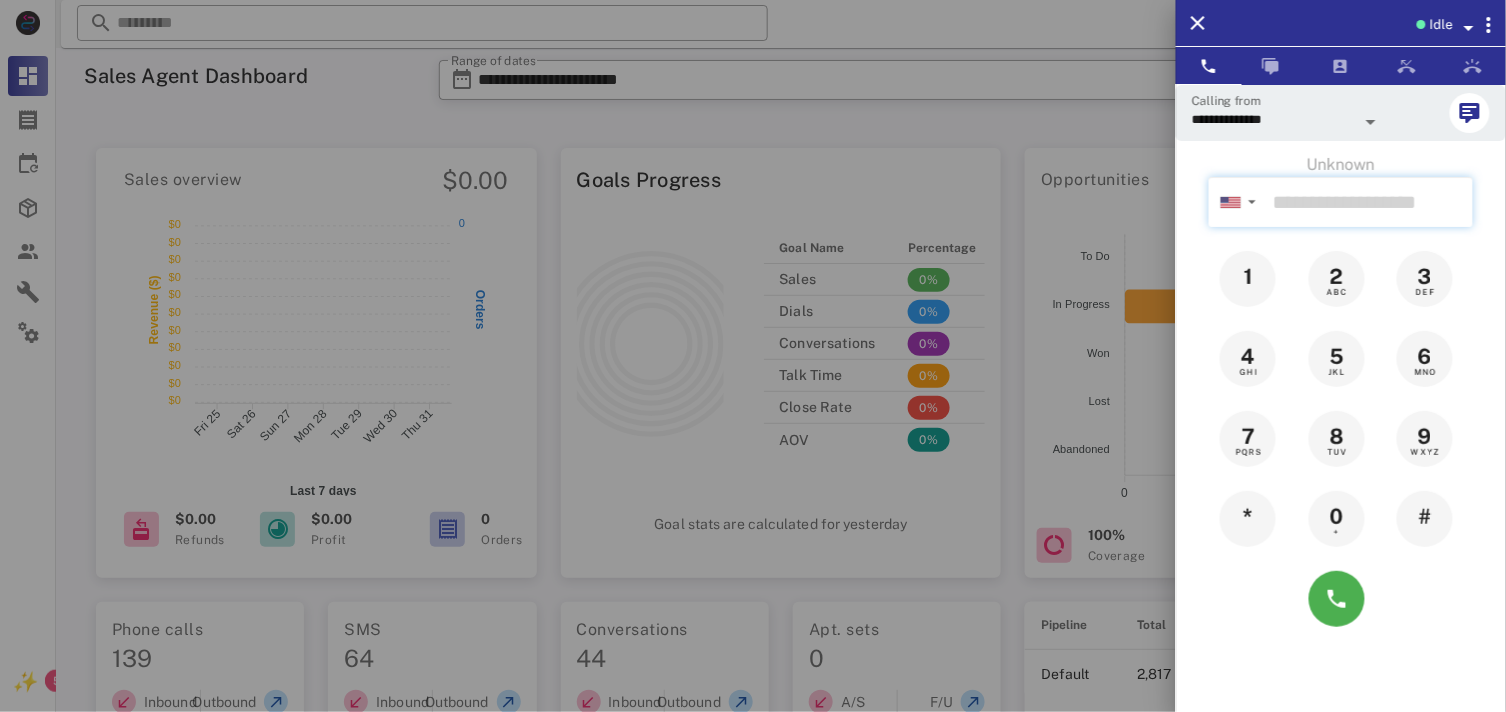 click at bounding box center (1369, 202) 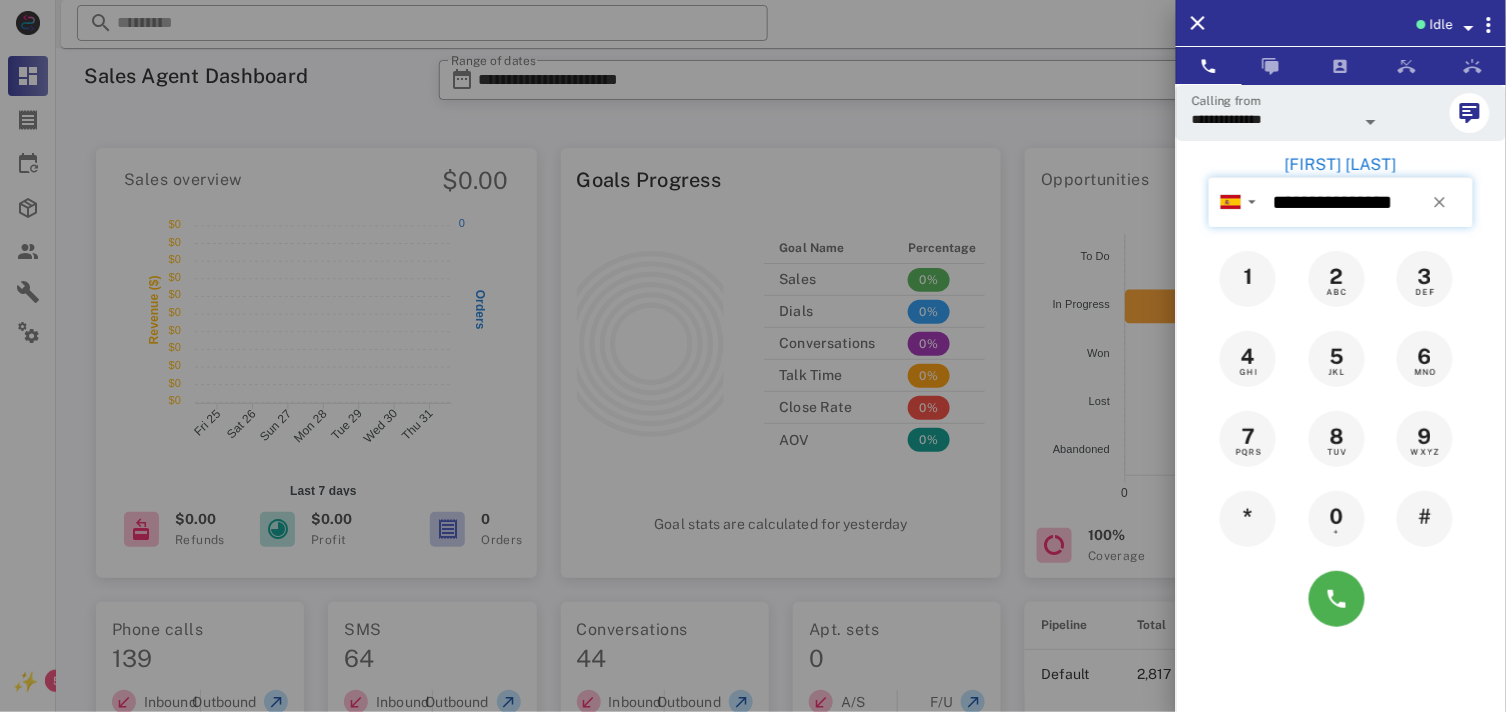 type on "**********" 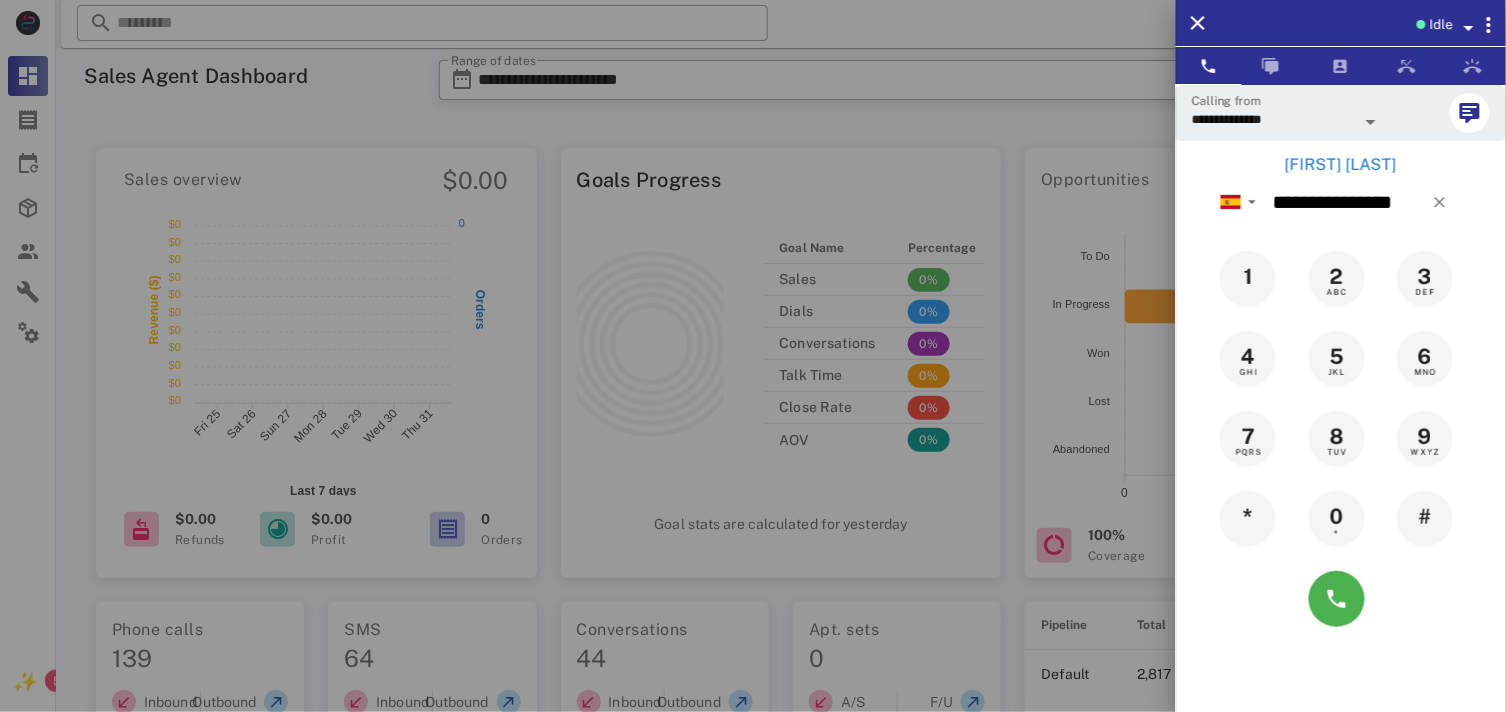 click on "[FIRST] [LAST]" at bounding box center (1341, 165) 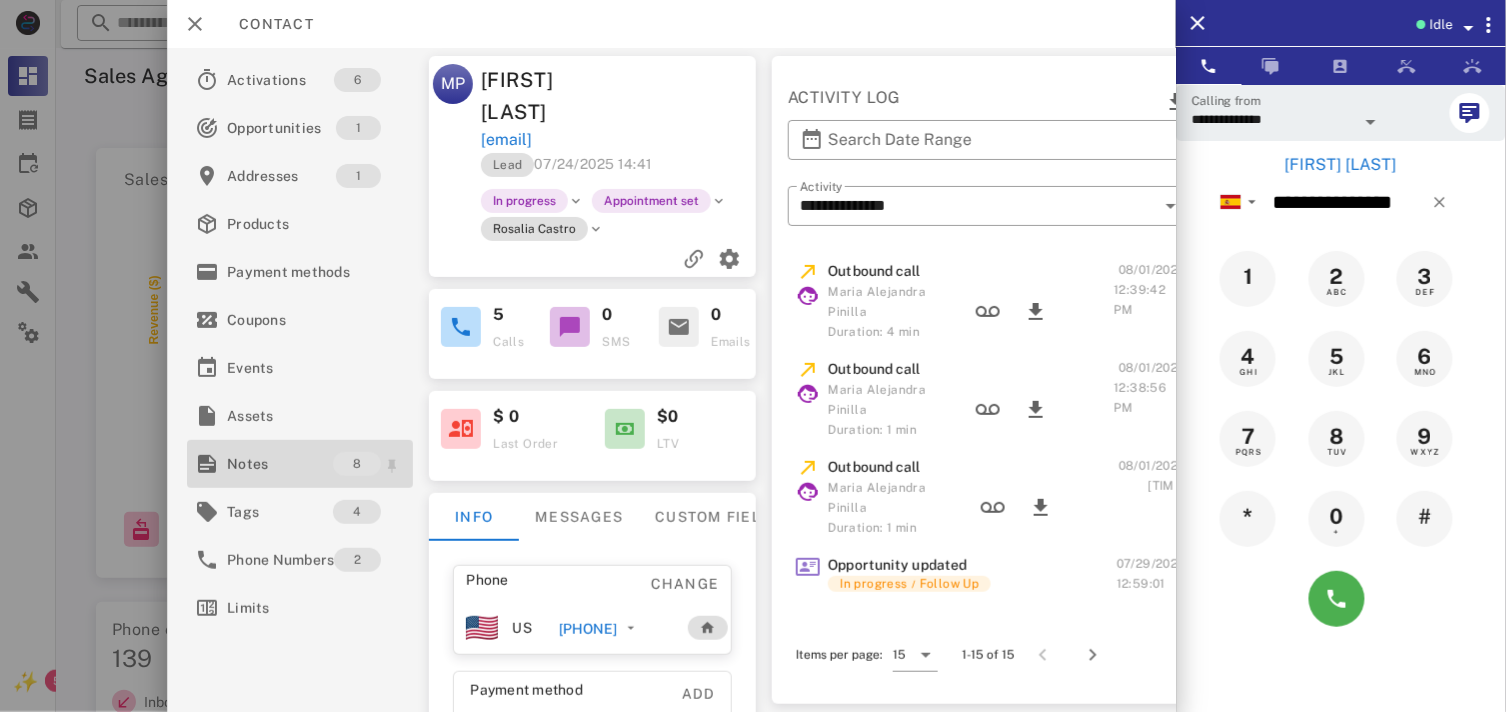 click on "Notes" at bounding box center (280, 464) 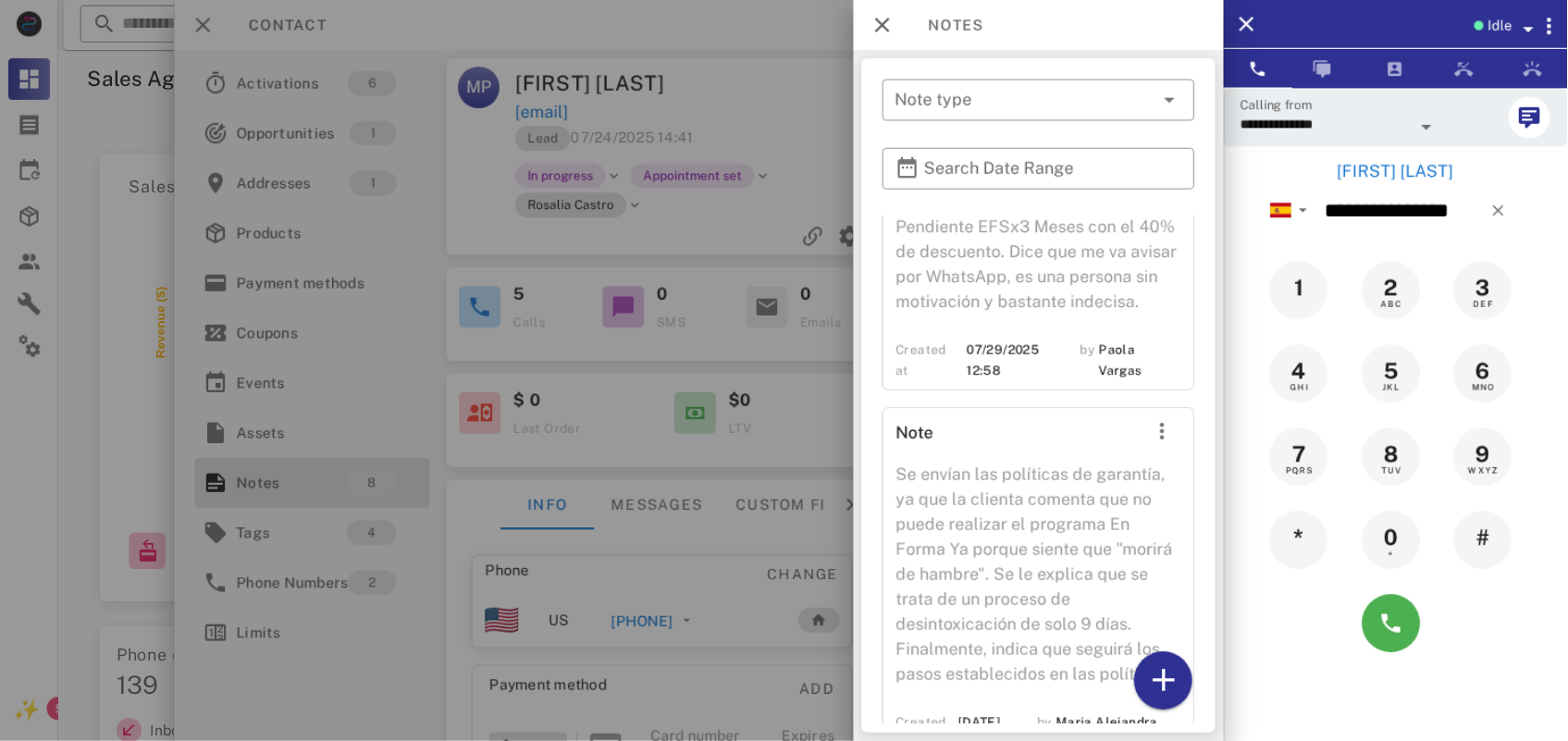 scroll, scrollTop: 1520, scrollLeft: 0, axis: vertical 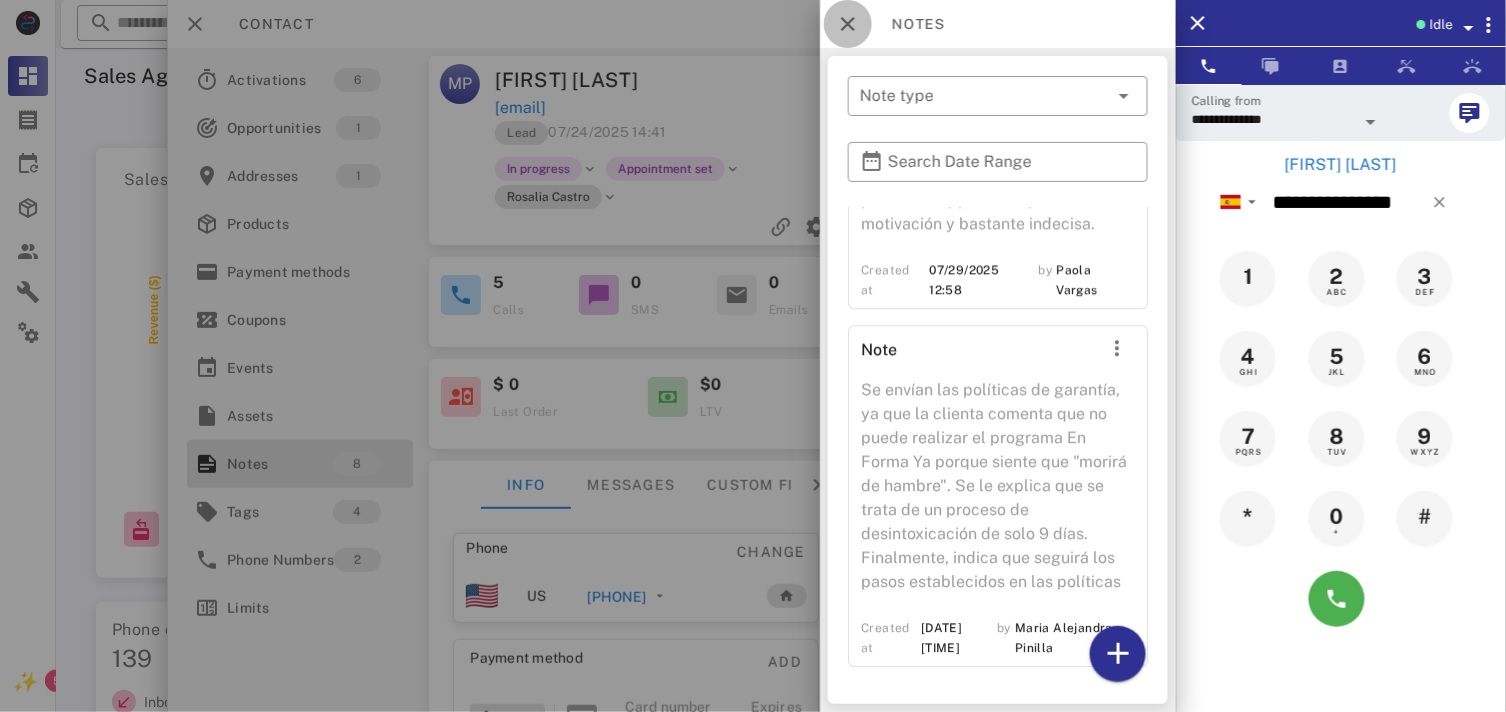 click at bounding box center [848, 24] 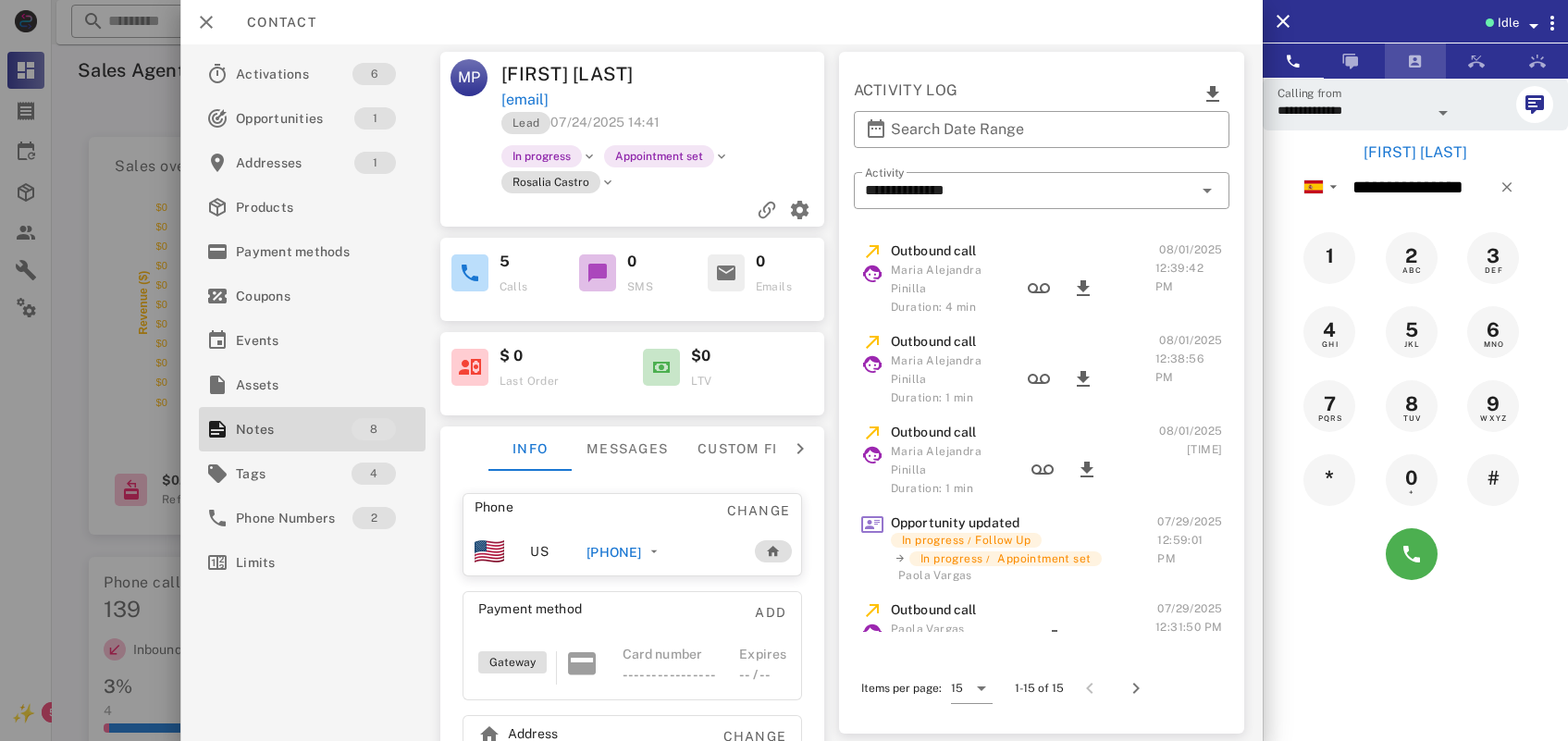 click at bounding box center [1415, 61] 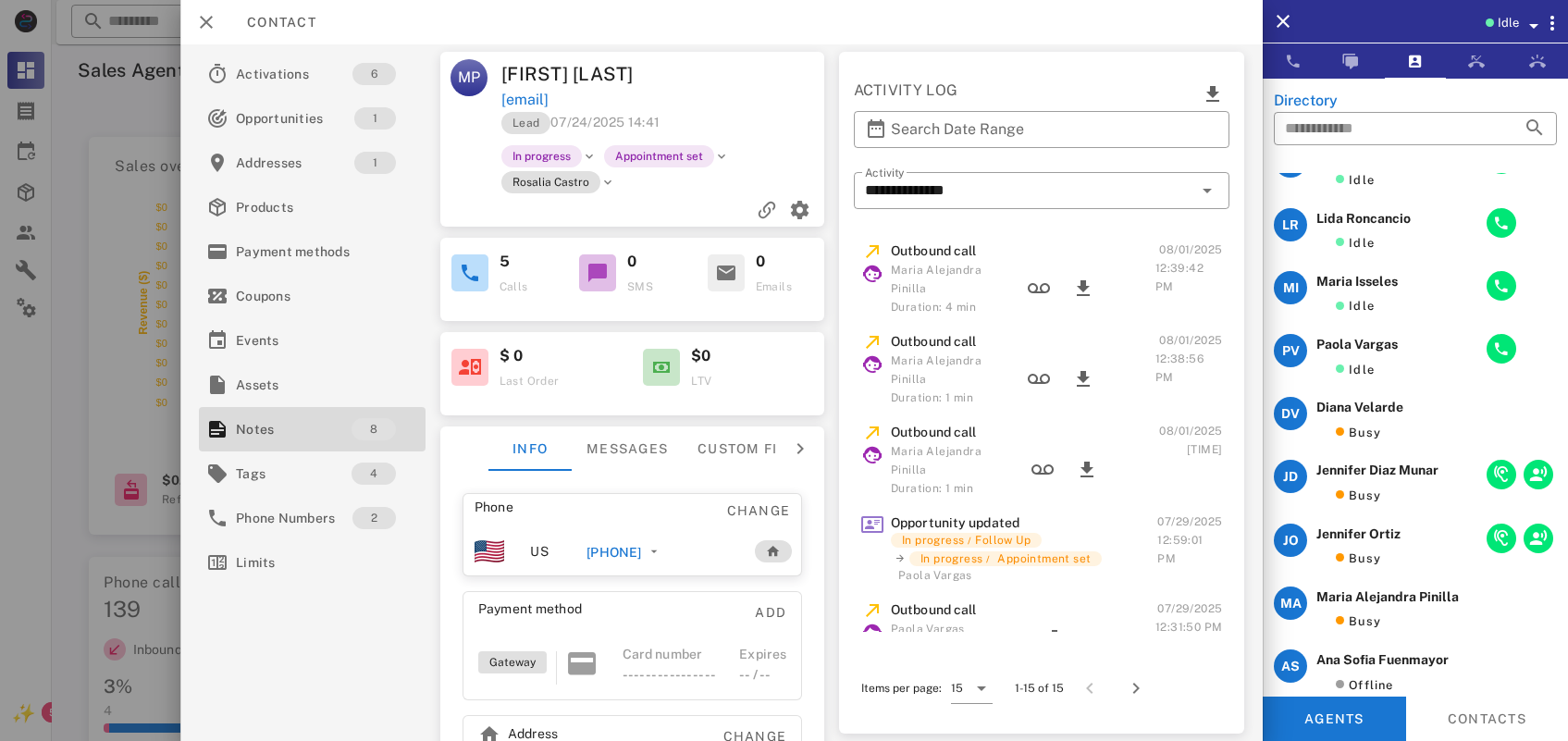 scroll, scrollTop: 174, scrollLeft: 0, axis: vertical 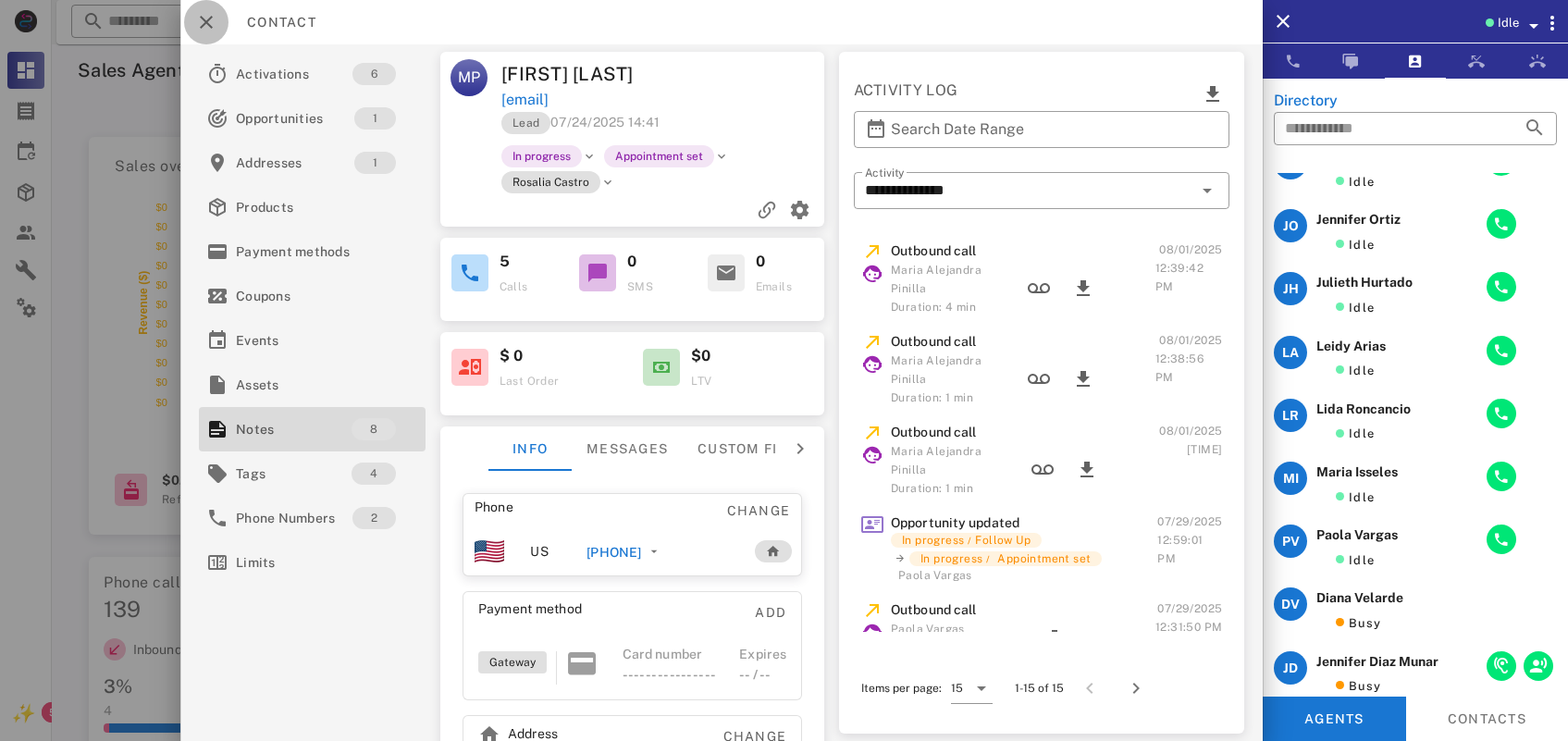 click at bounding box center [206, 22] 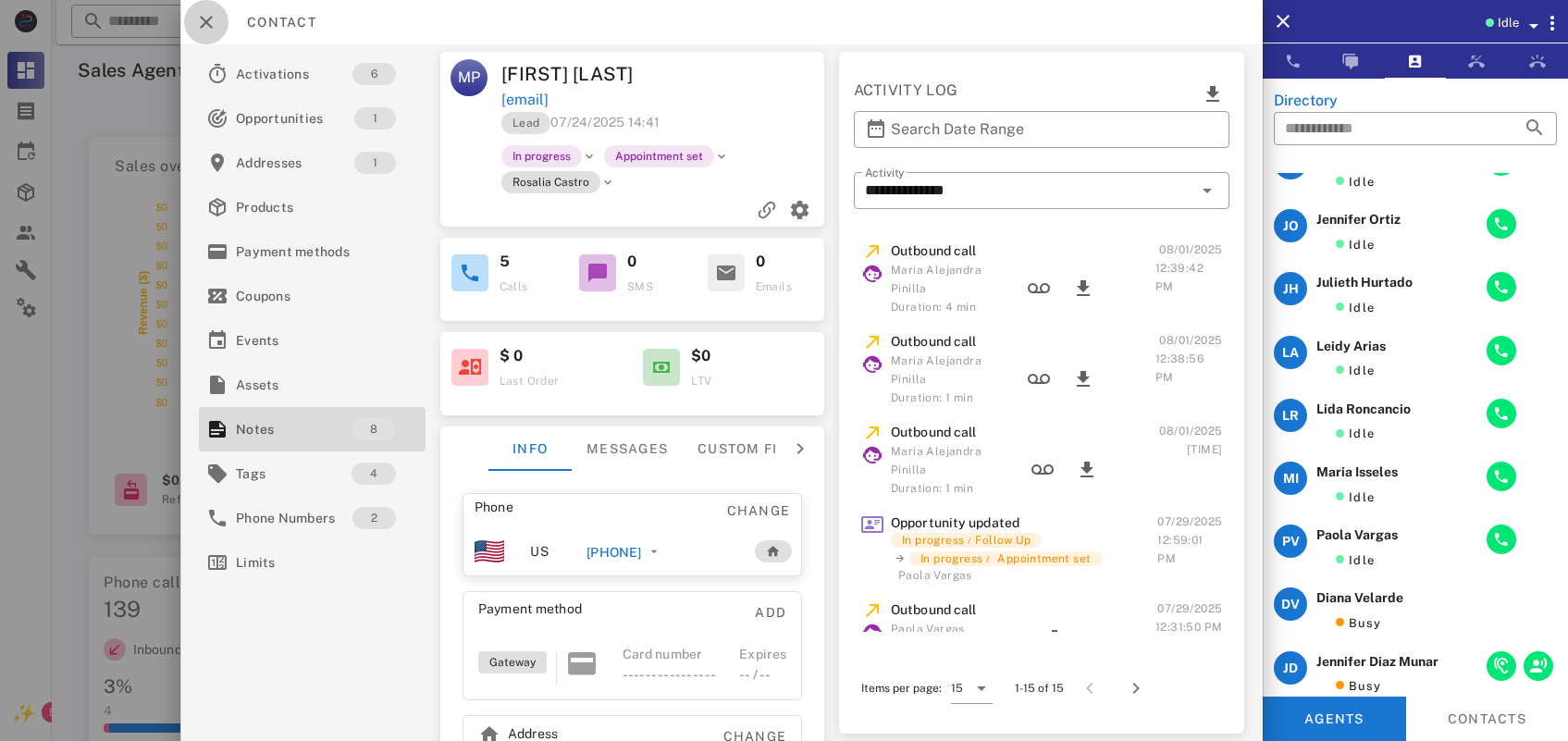 click at bounding box center [784, 370] 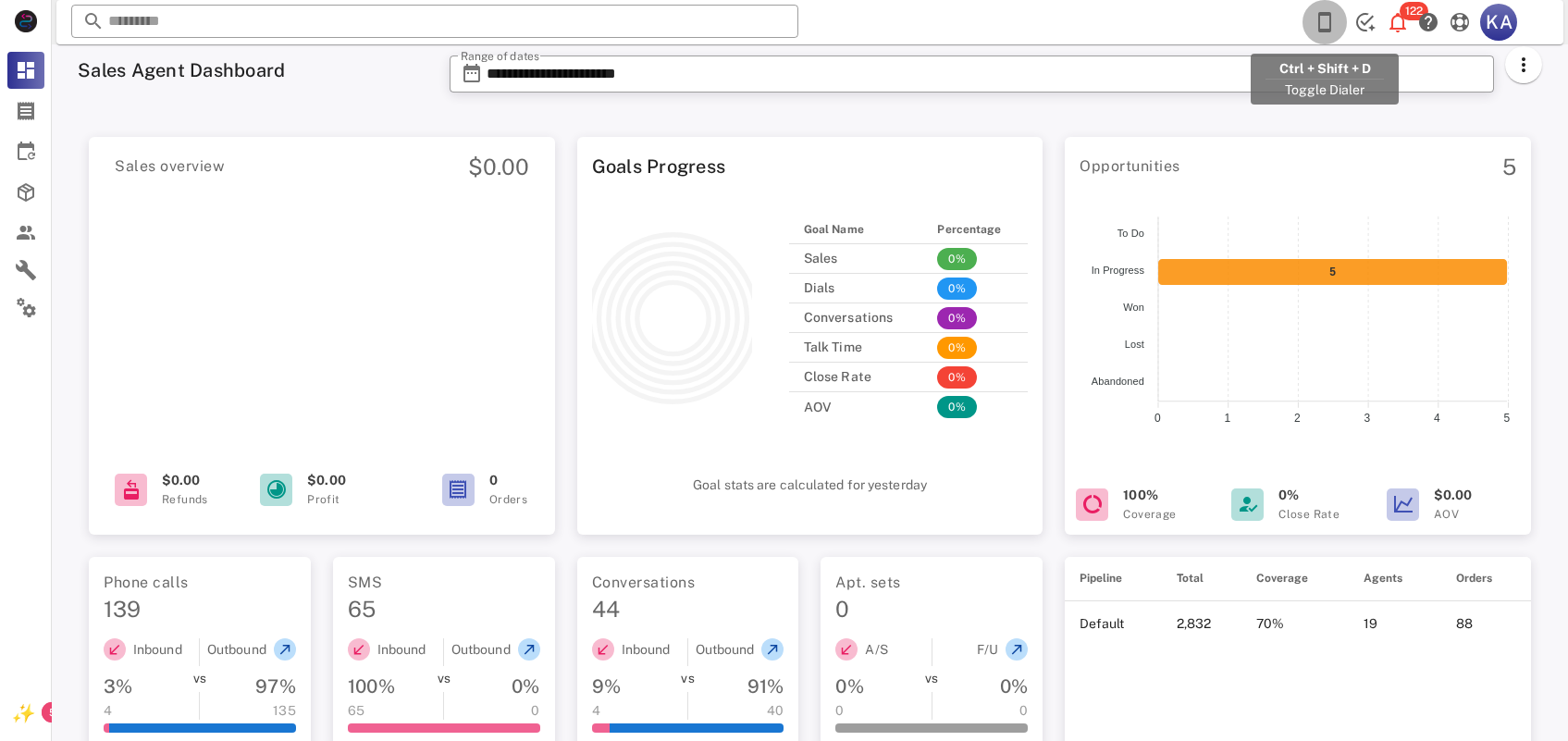 click at bounding box center (1325, 22) 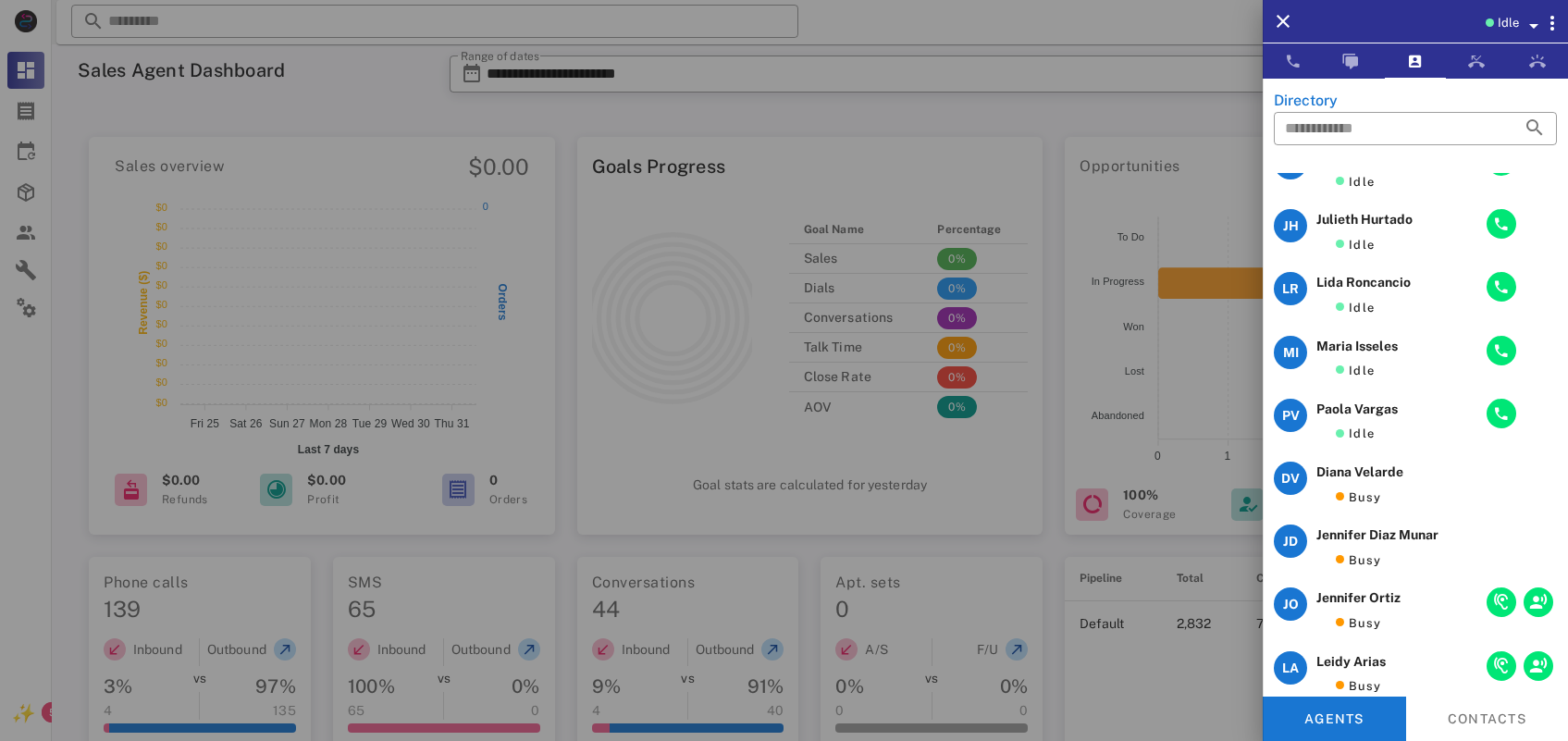 scroll, scrollTop: 15, scrollLeft: 0, axis: vertical 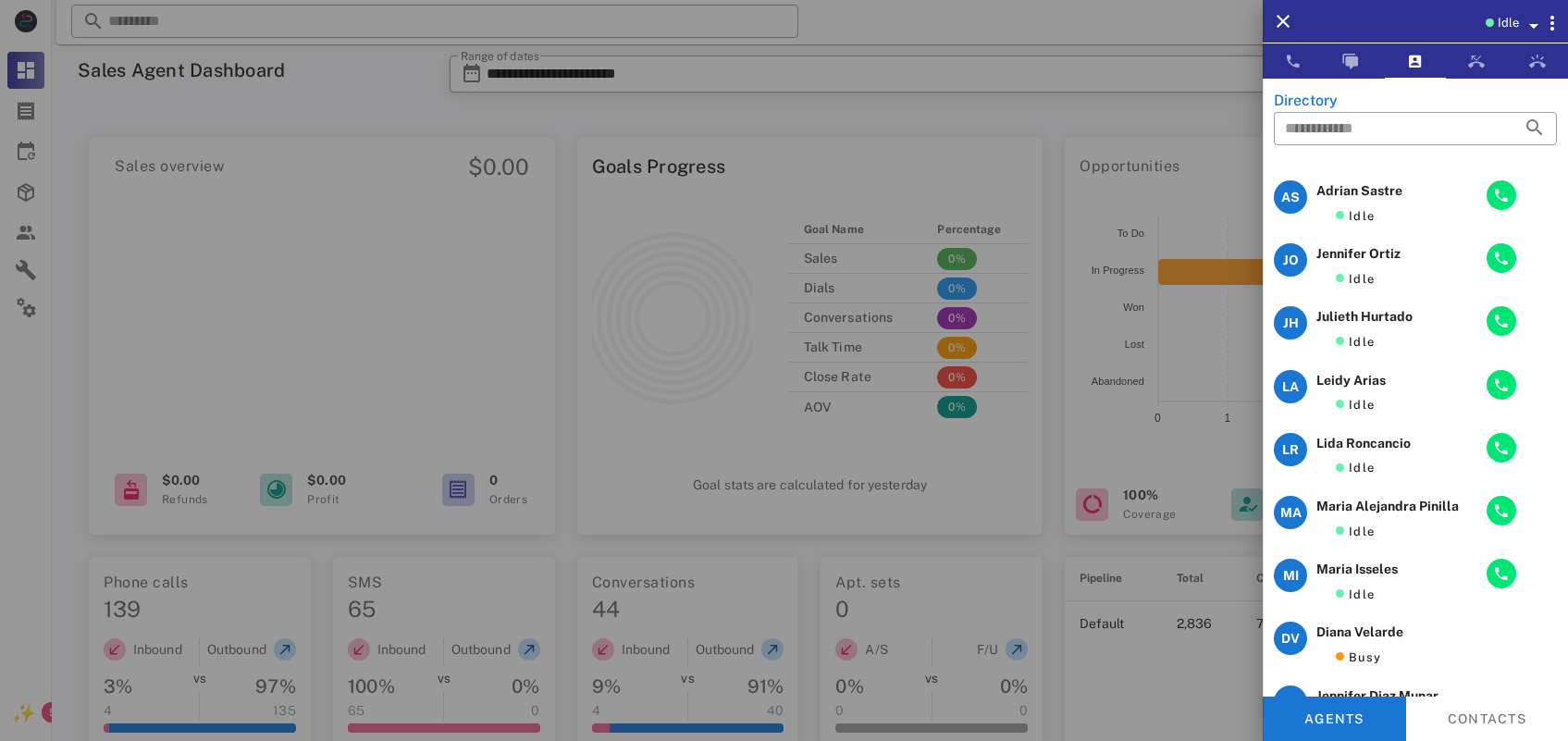 click at bounding box center [784, 370] 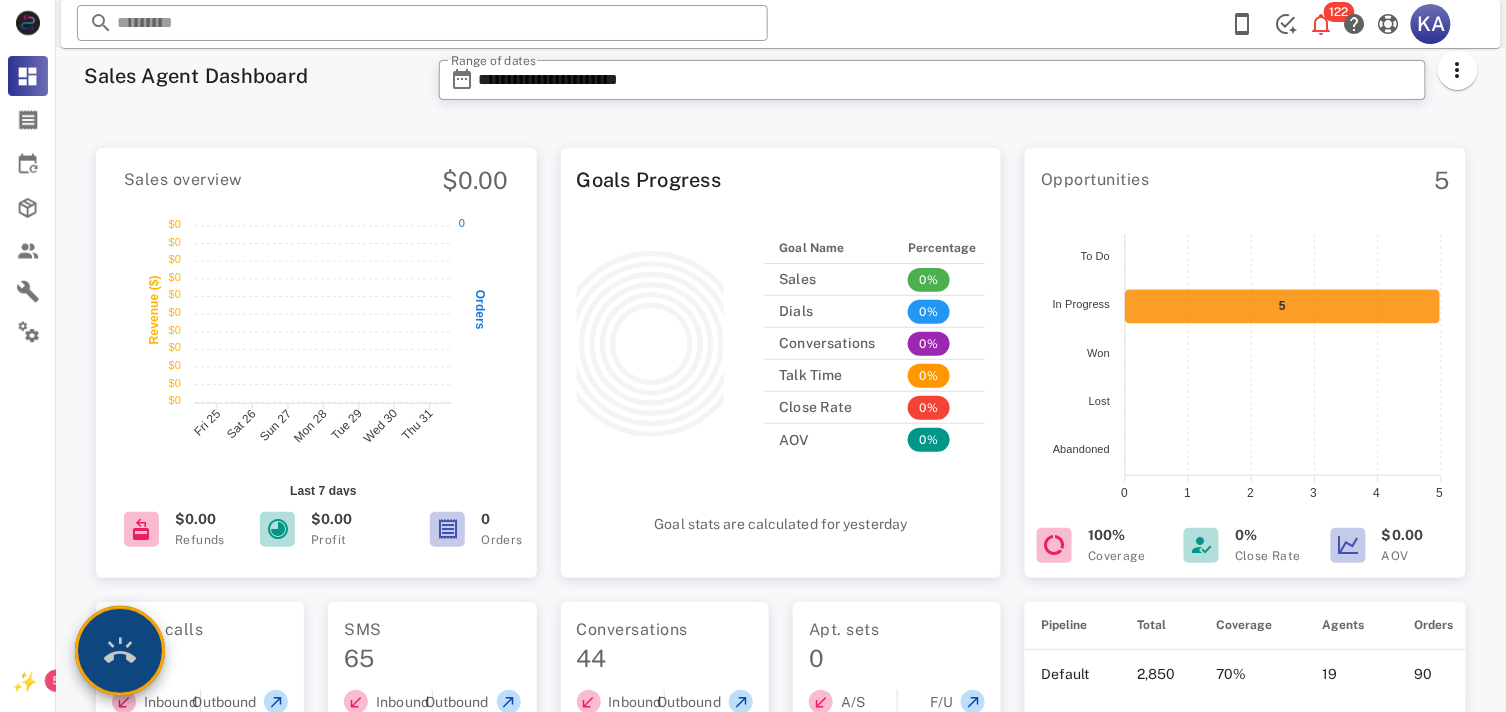 click at bounding box center (120, 651) 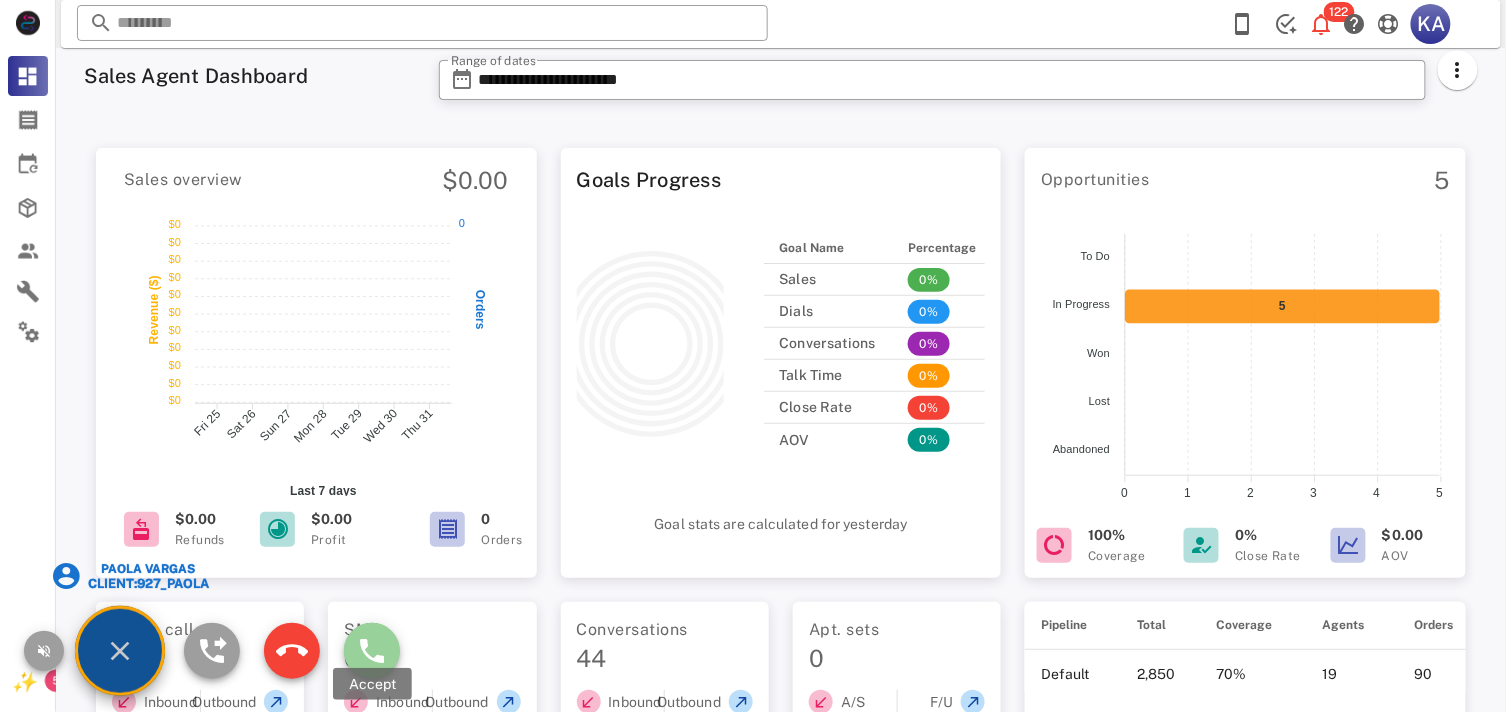 click at bounding box center (372, 651) 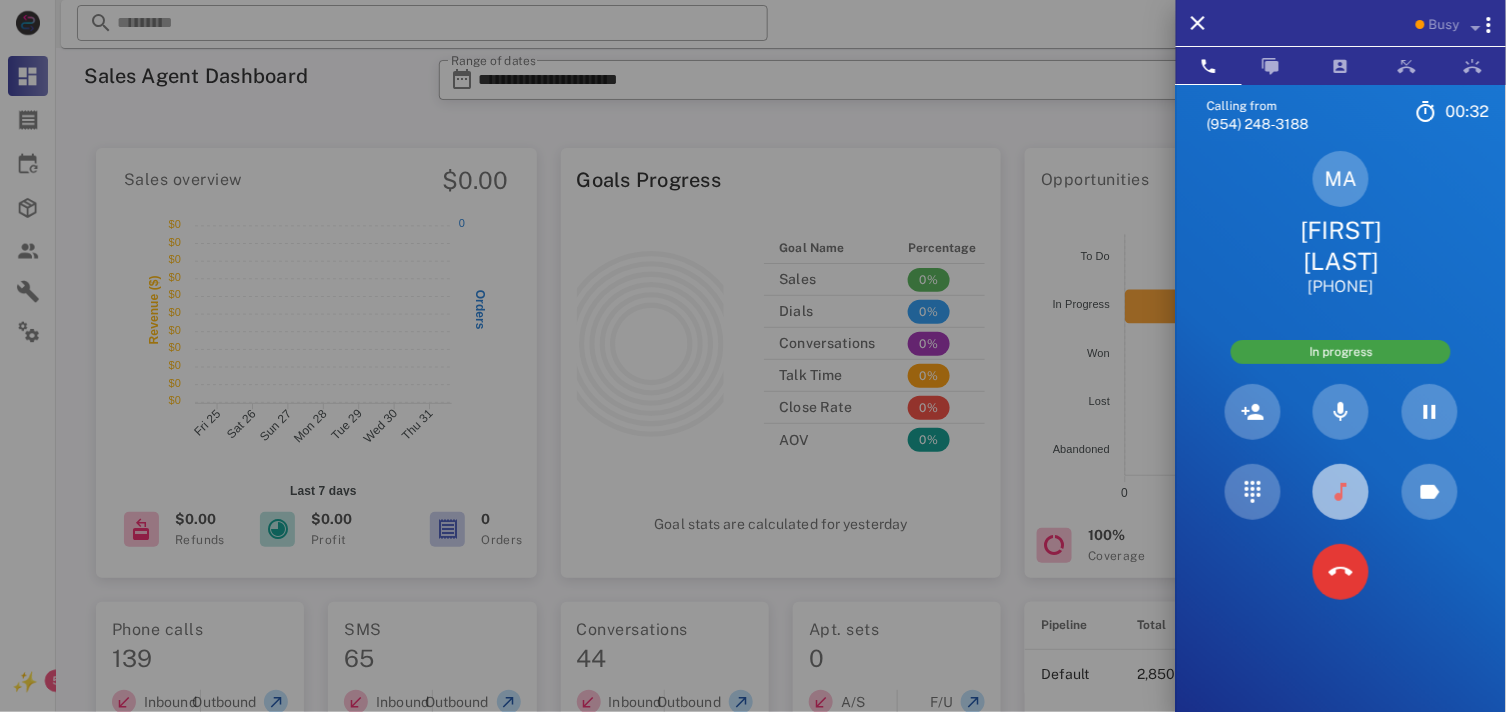 click at bounding box center [1341, 492] 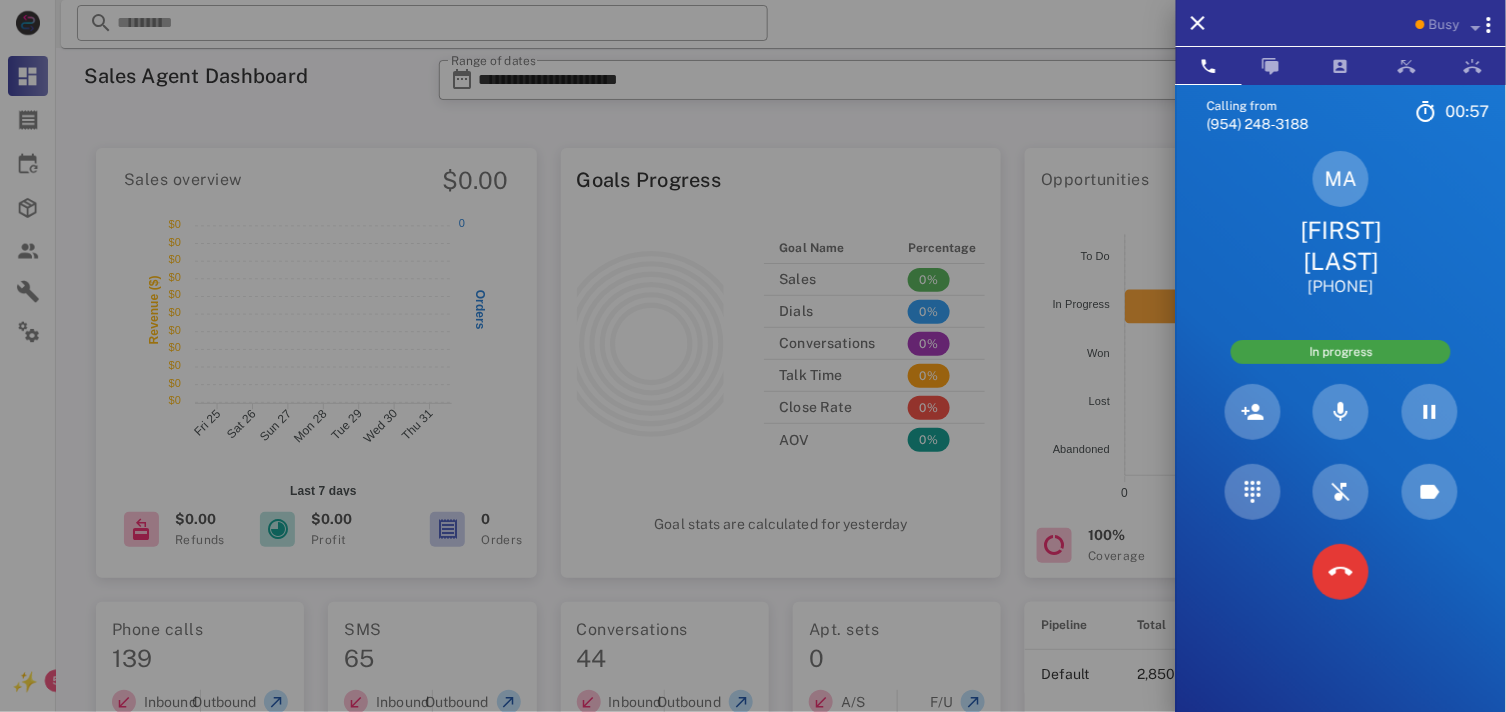 click on "[FIRST] [LAST]" at bounding box center [1341, 246] 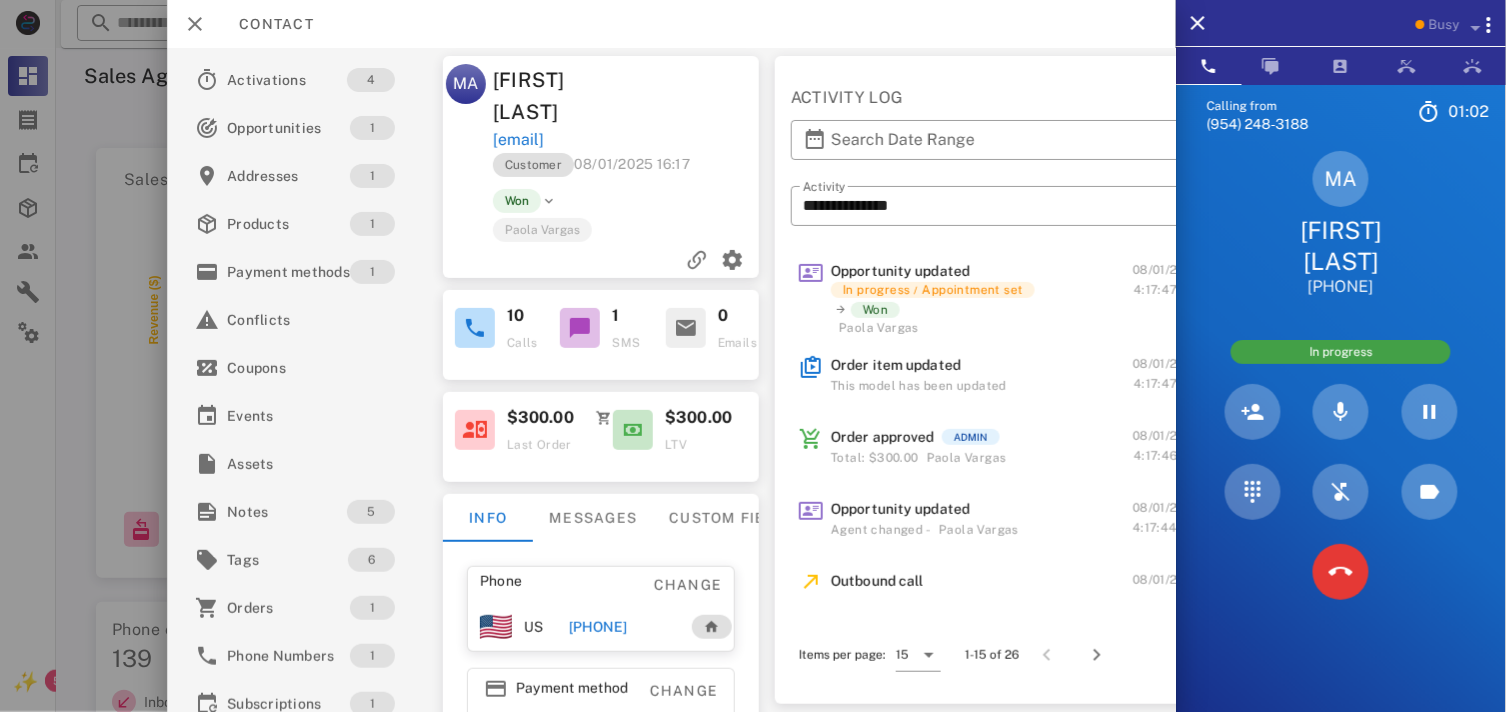 click at bounding box center (695, 96) 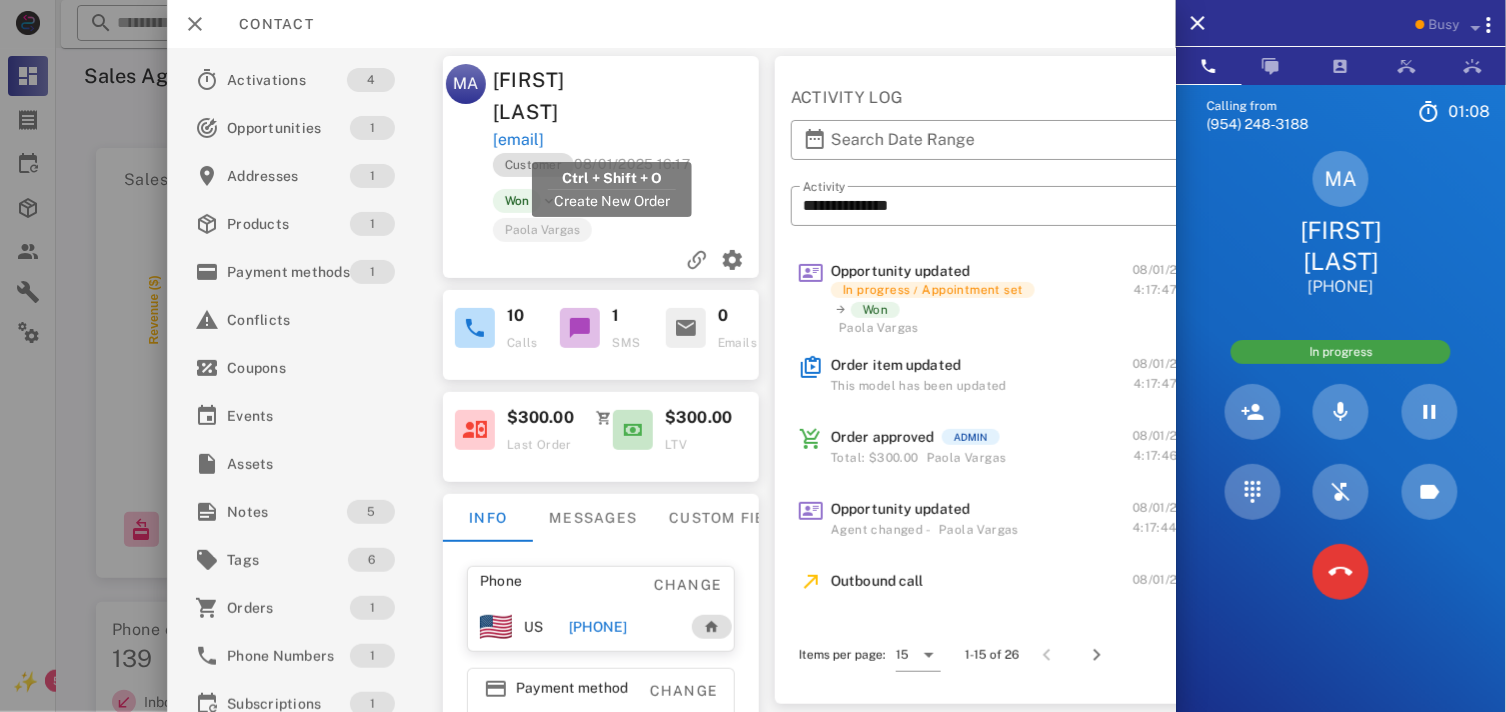 drag, startPoint x: 733, startPoint y: 136, endPoint x: 494, endPoint y: 133, distance: 239.01883 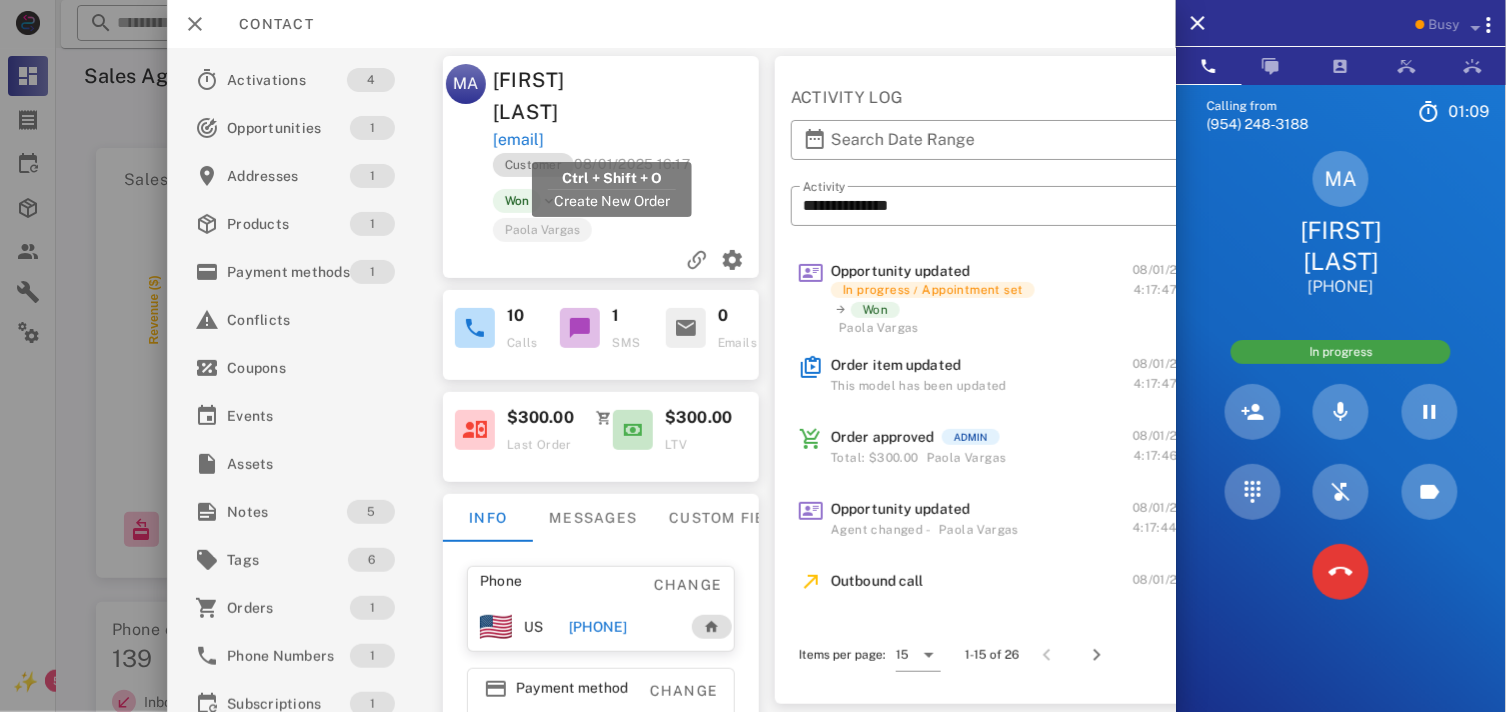 copy on "[EMAIL]" 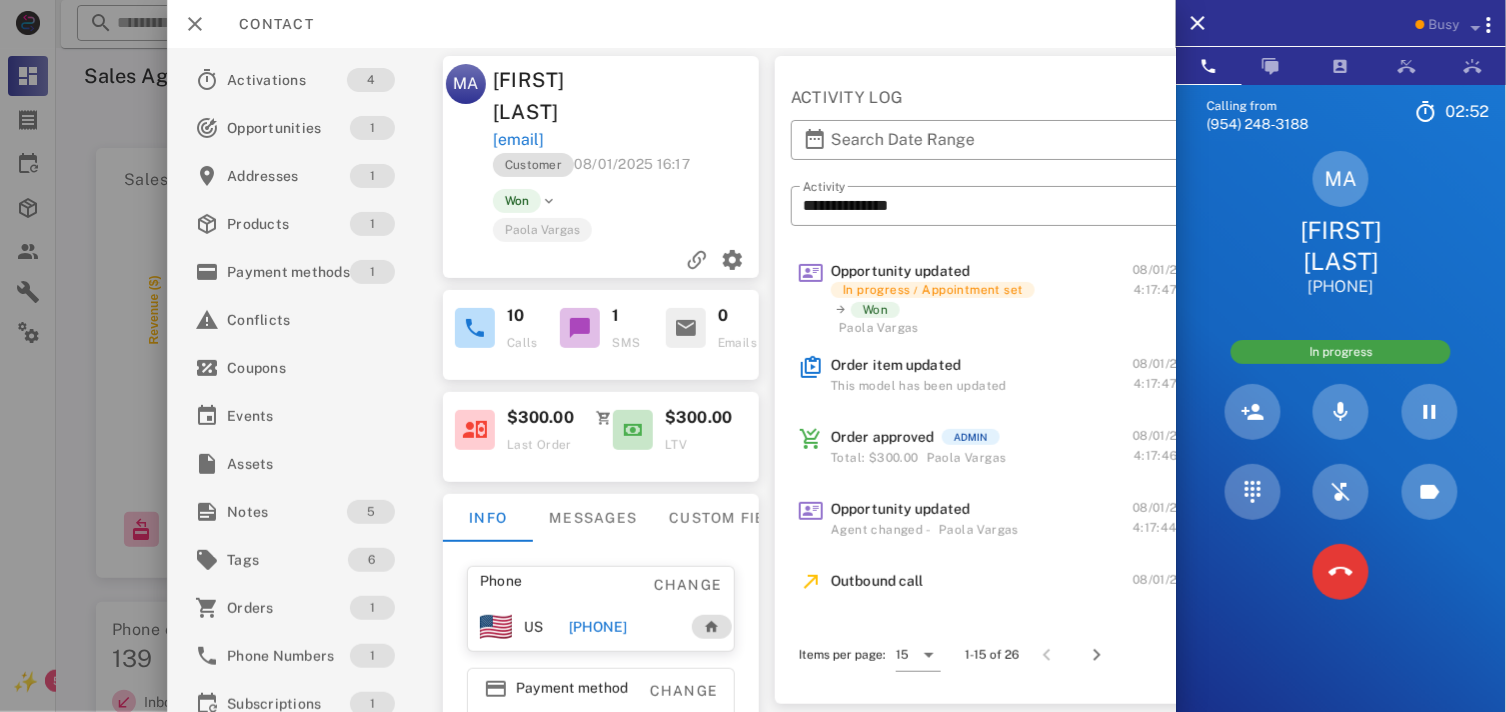 copy on "[EMAIL]" 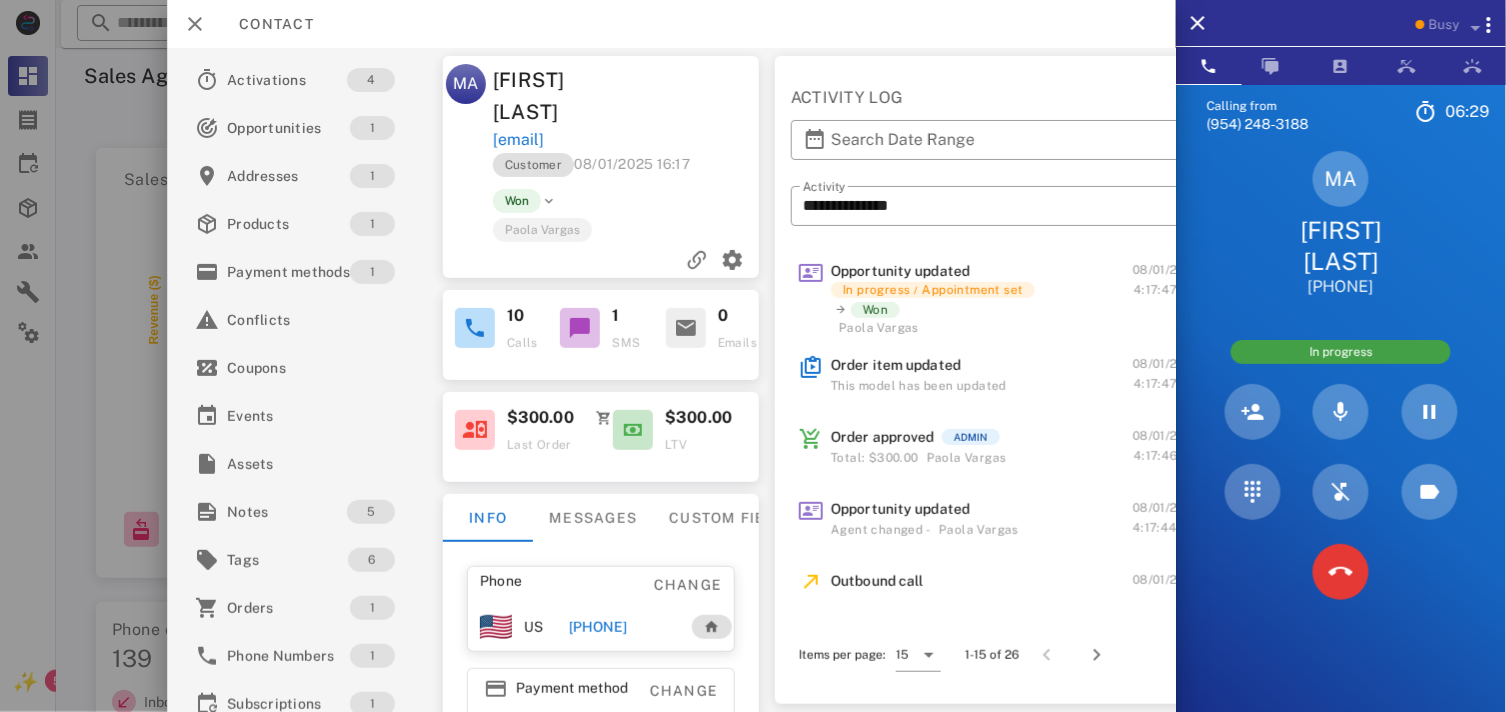 click on "Paola Vargas" at bounding box center [879, 328] 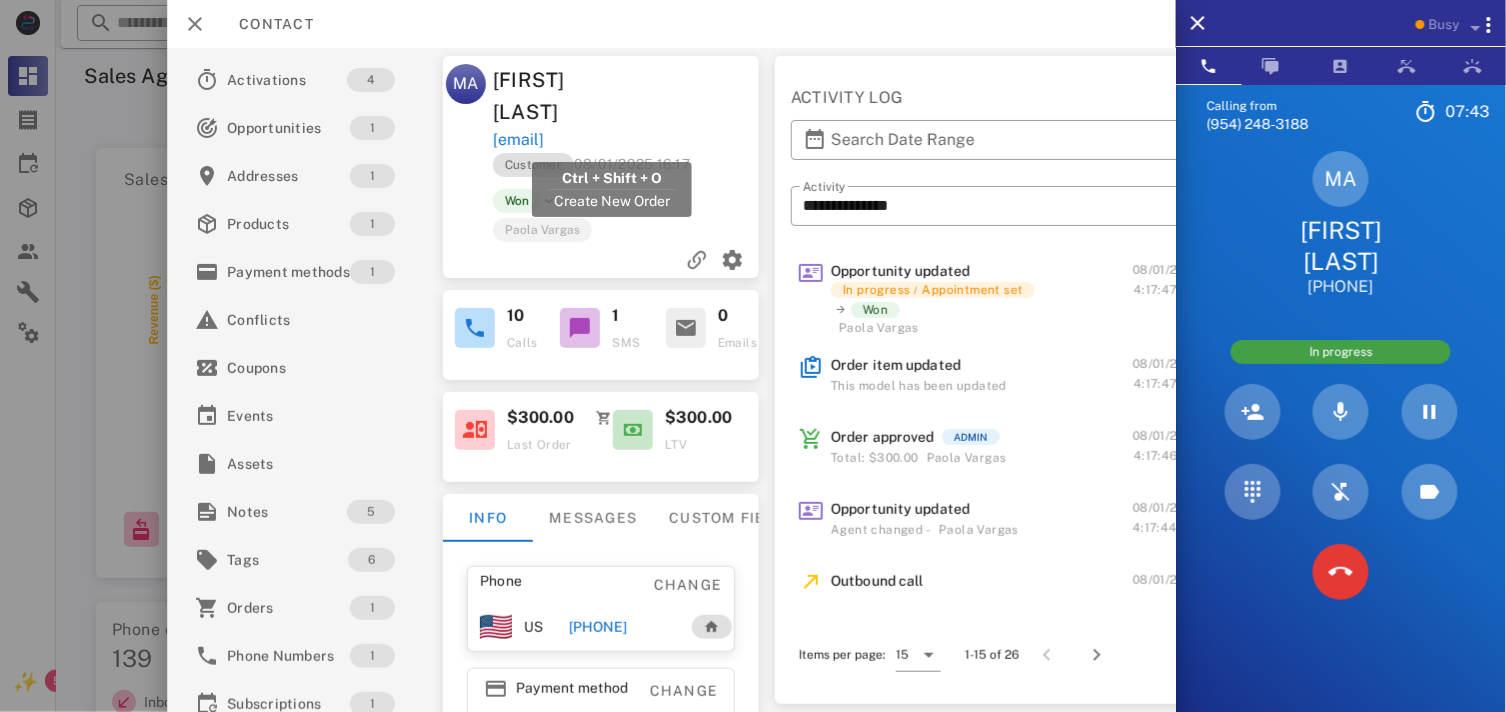 drag, startPoint x: 736, startPoint y: 140, endPoint x: 494, endPoint y: 146, distance: 242.07437 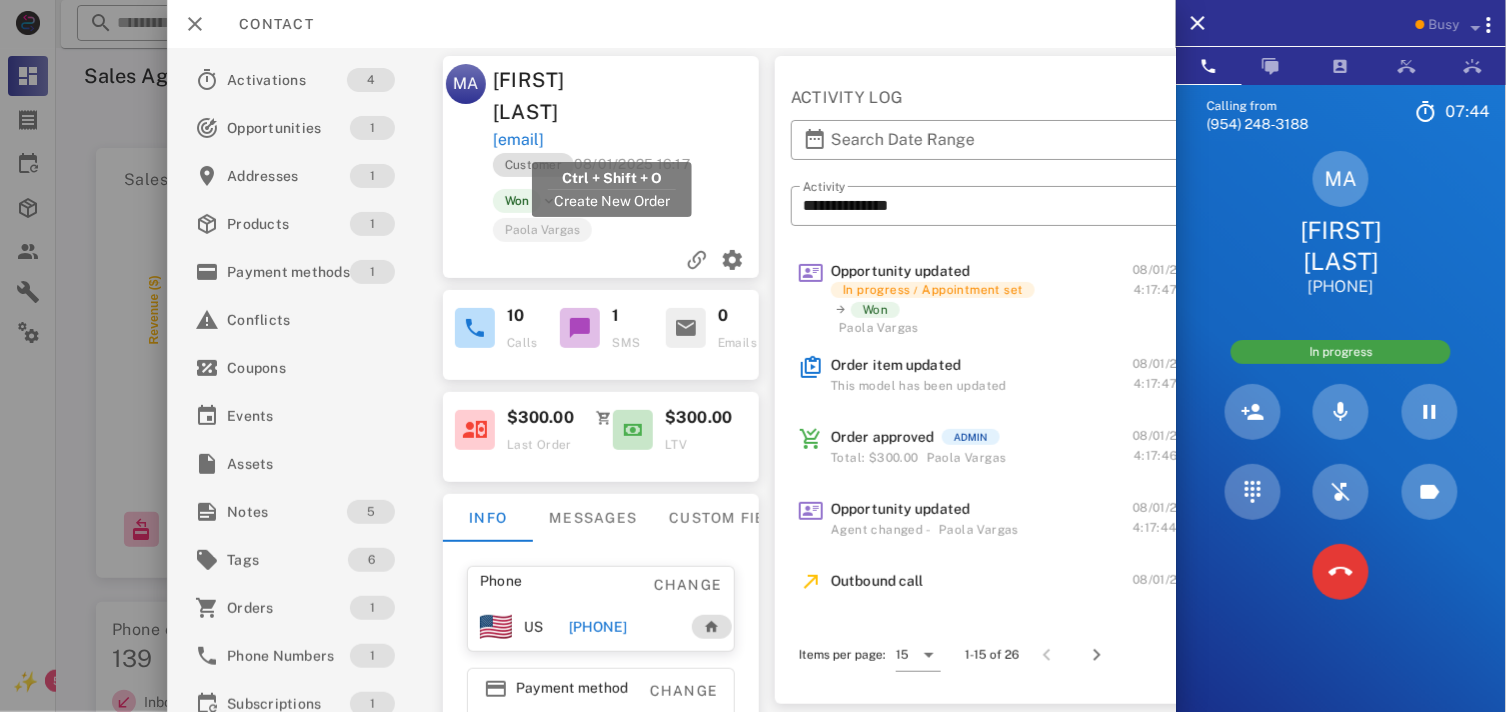 copy on "[EMAIL]" 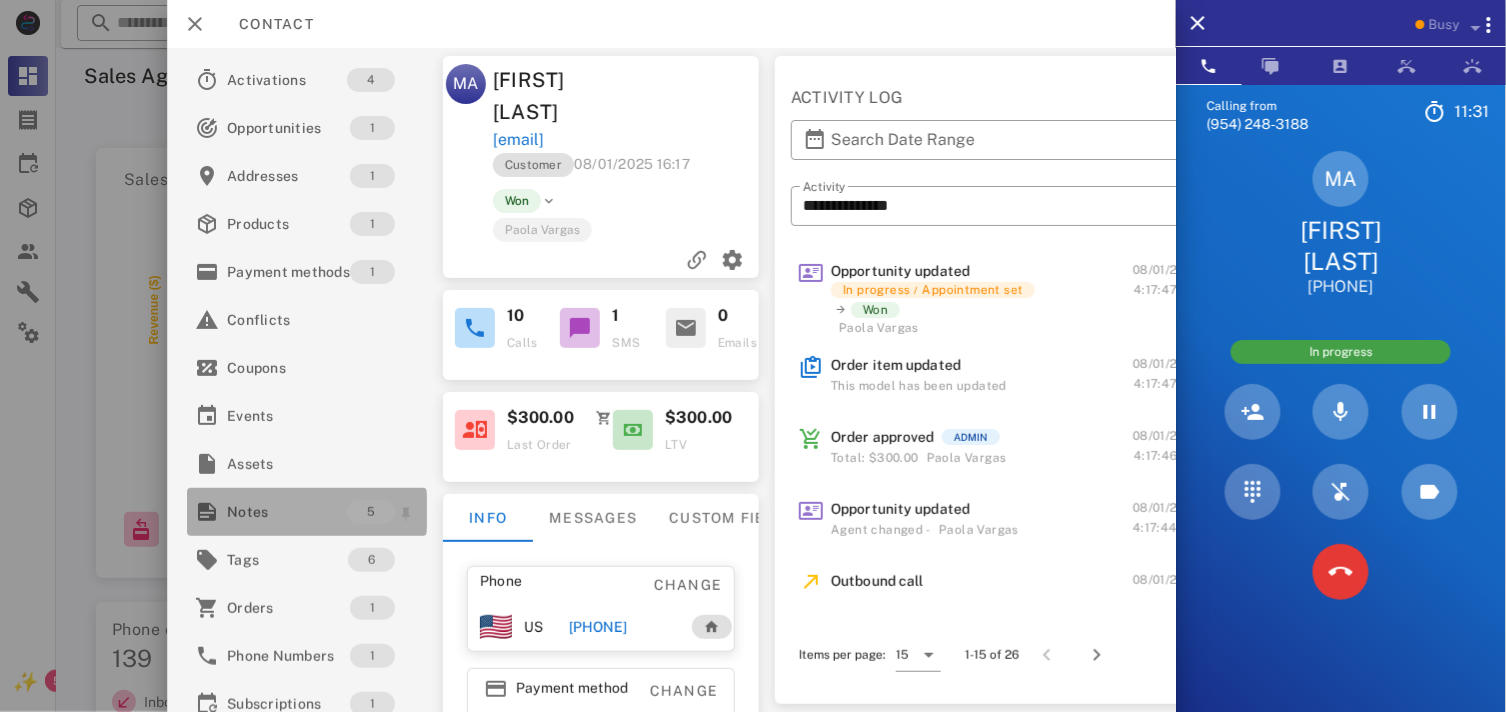 click on "Notes" at bounding box center [287, 512] 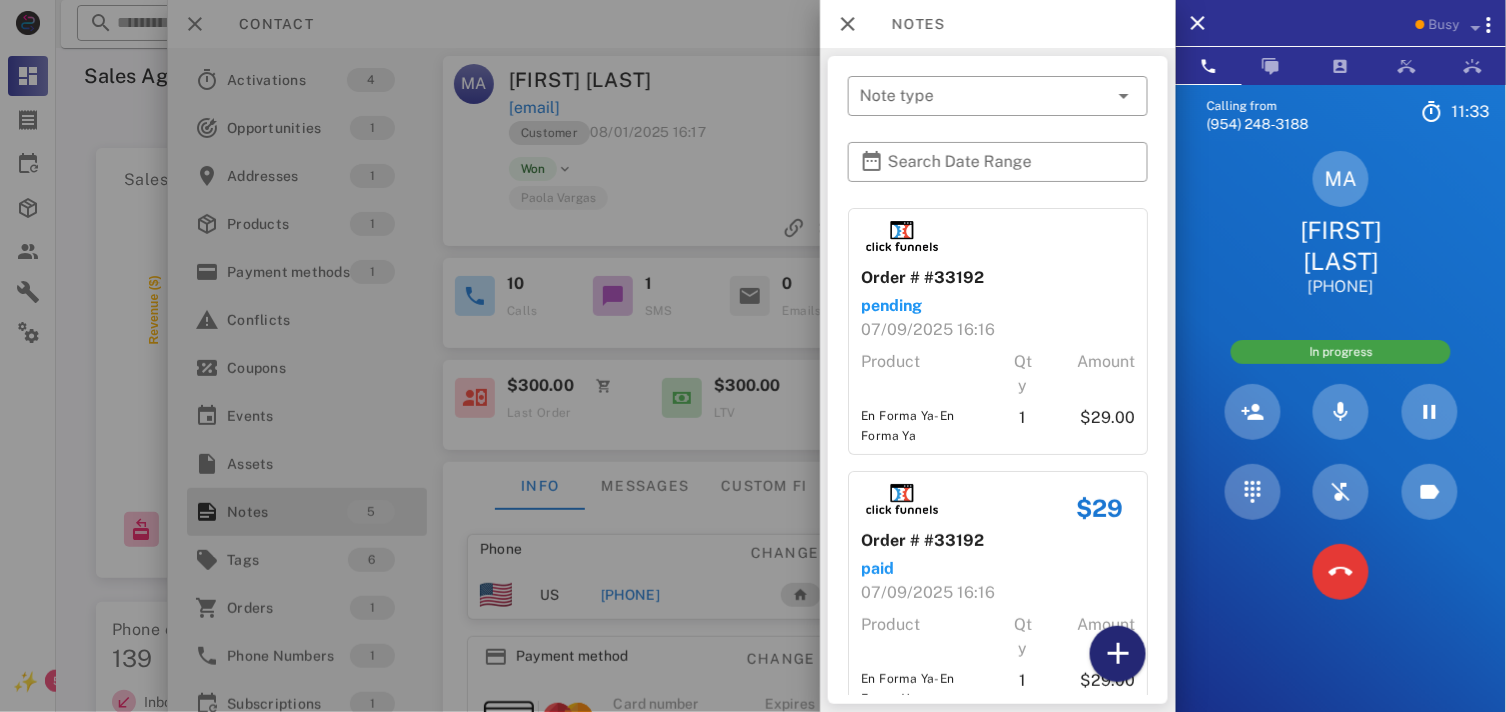 click at bounding box center [1118, 654] 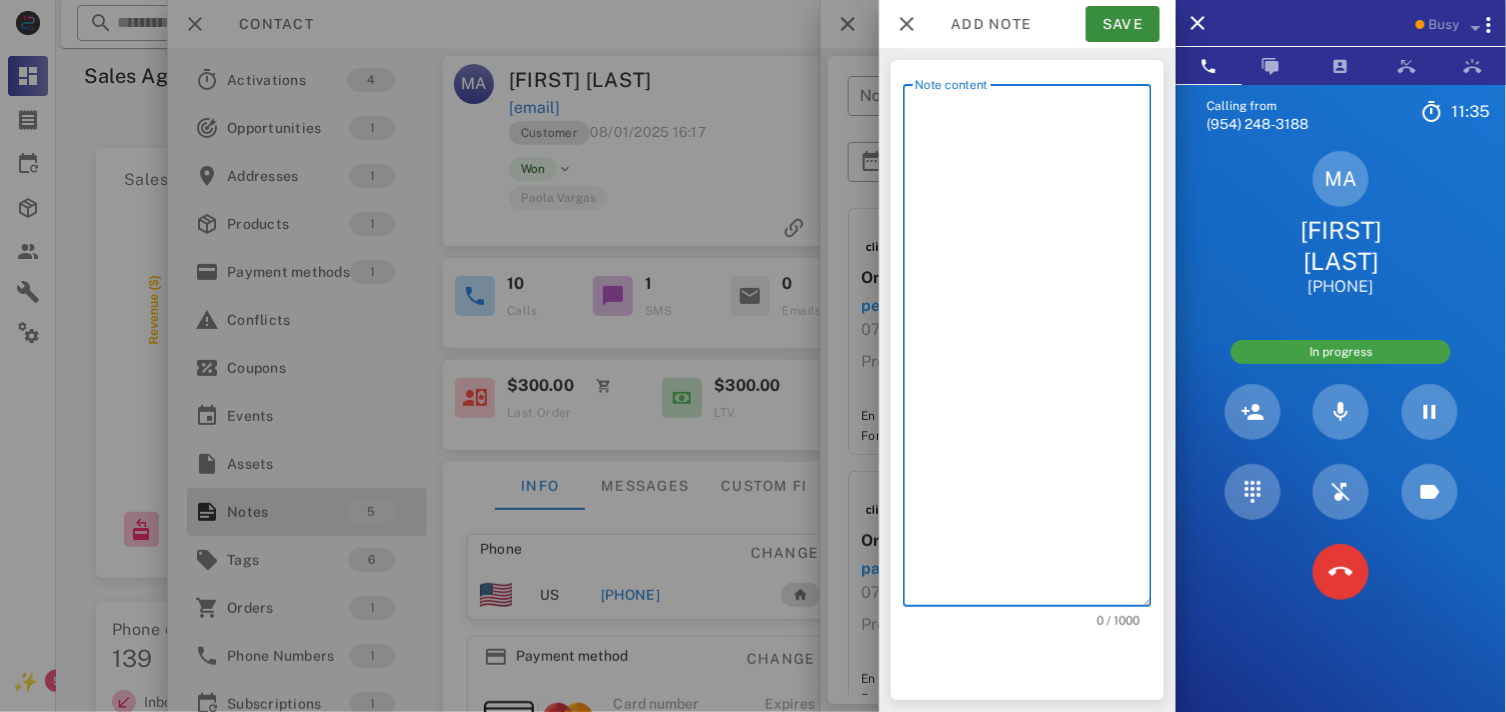 click on "Note content" at bounding box center (1033, 350) 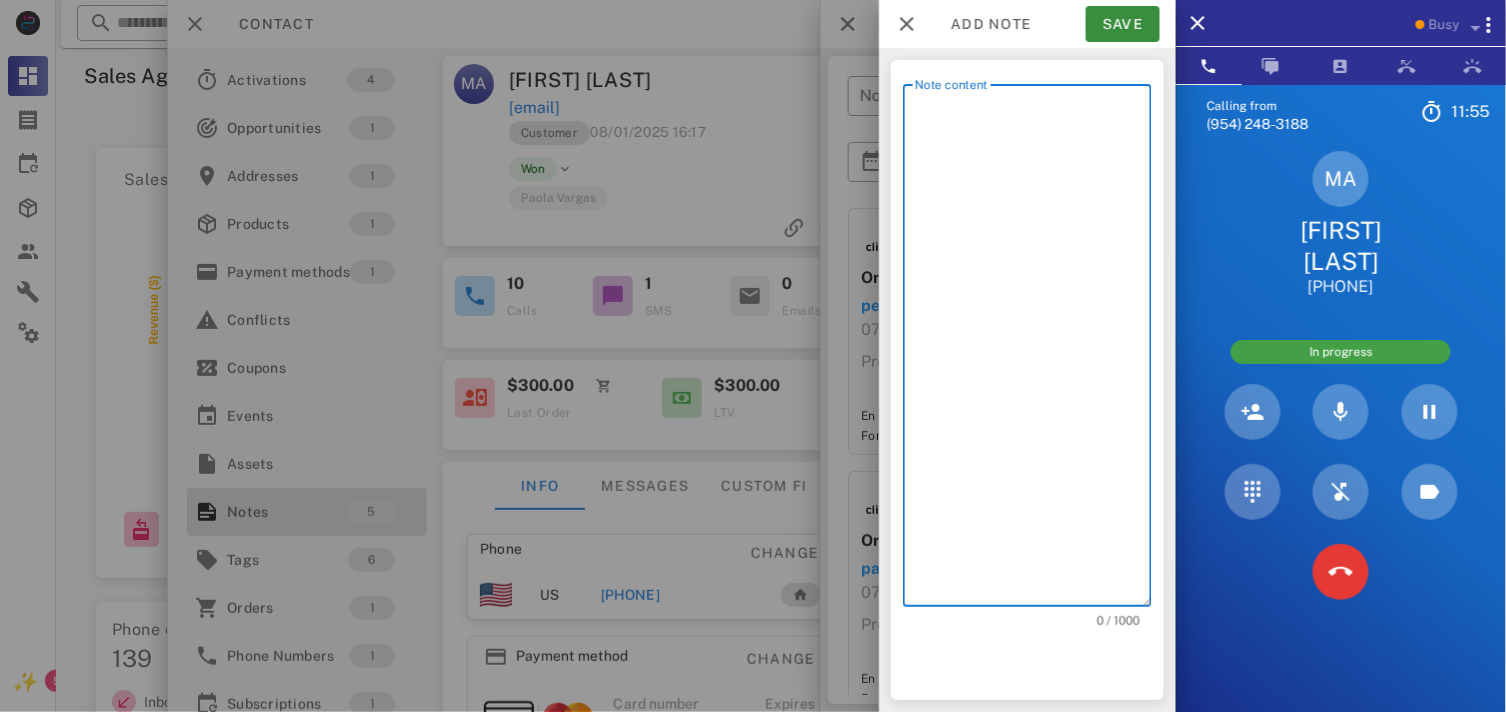 click on "Note content" at bounding box center [1033, 350] 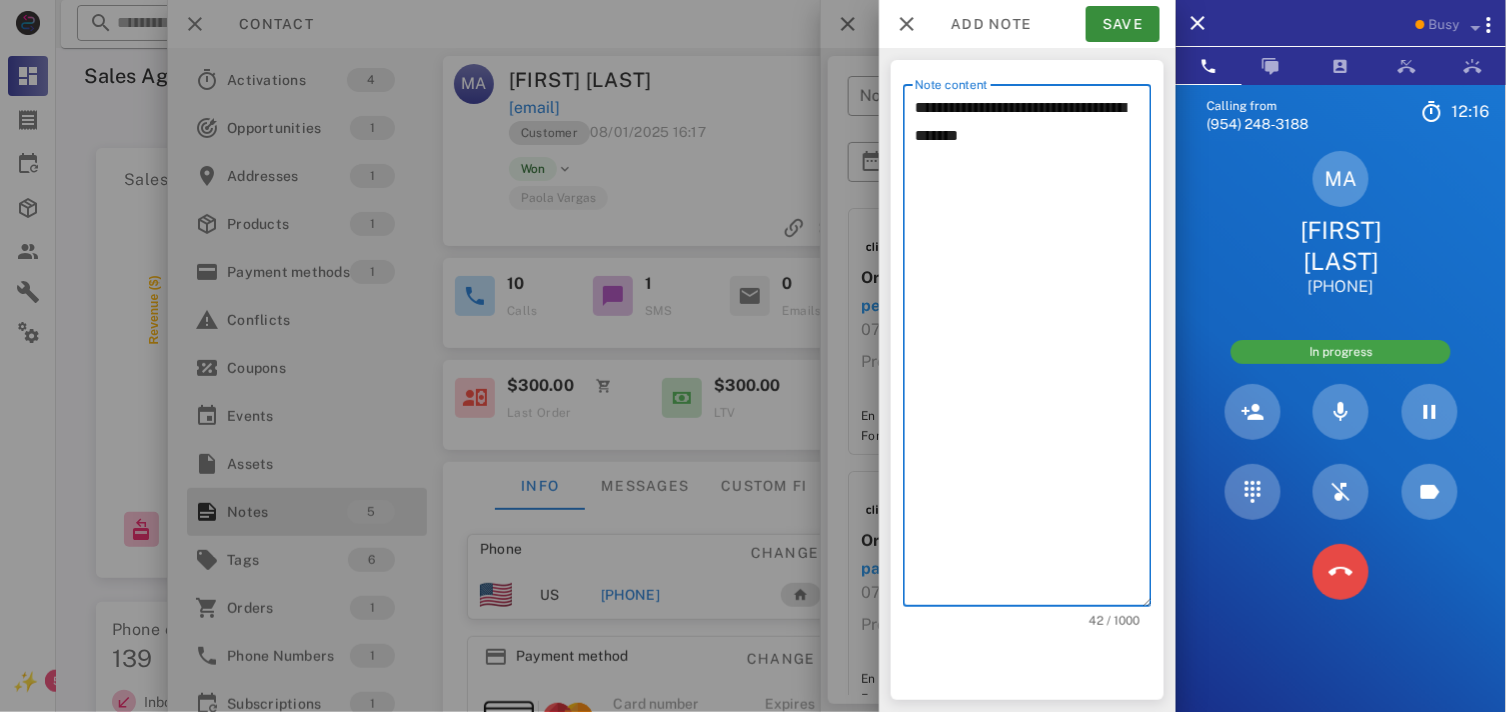 type on "**********" 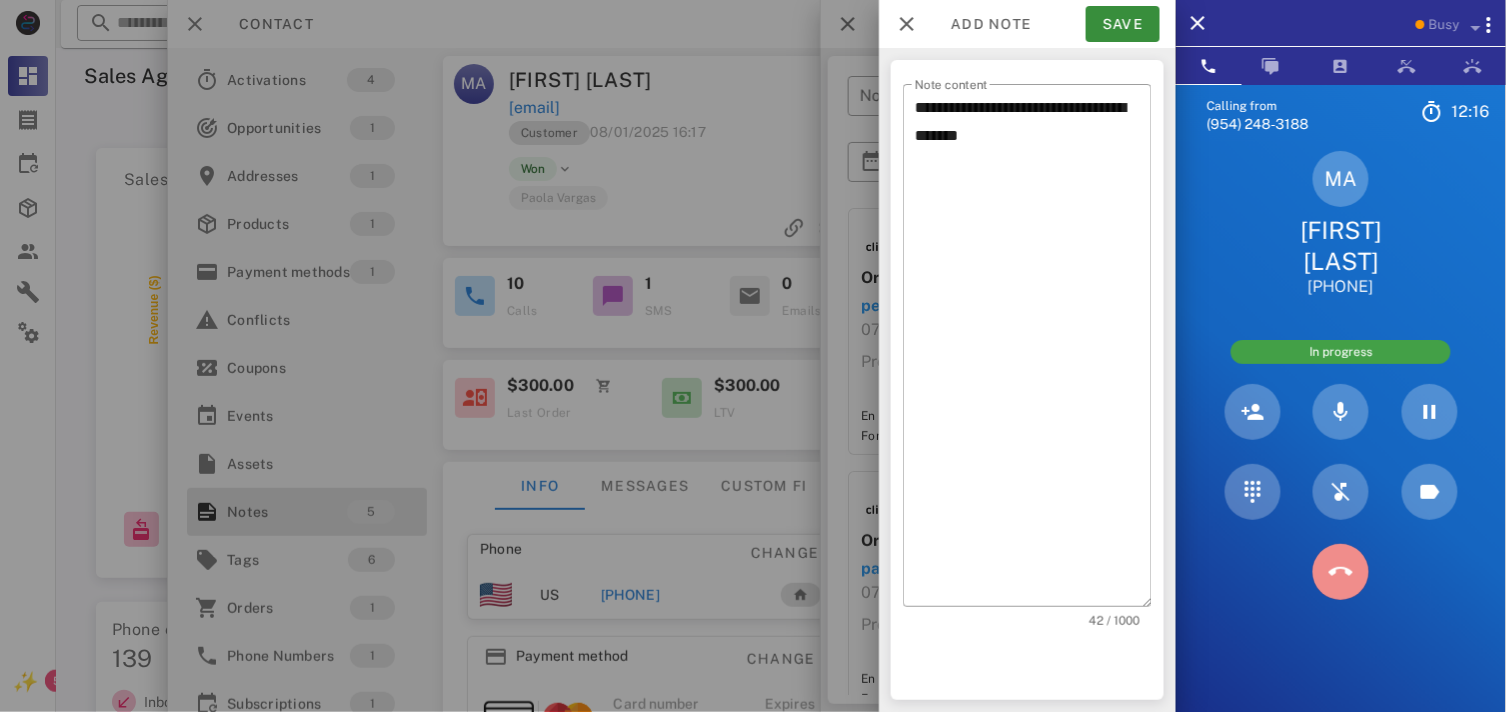 click at bounding box center (1341, 572) 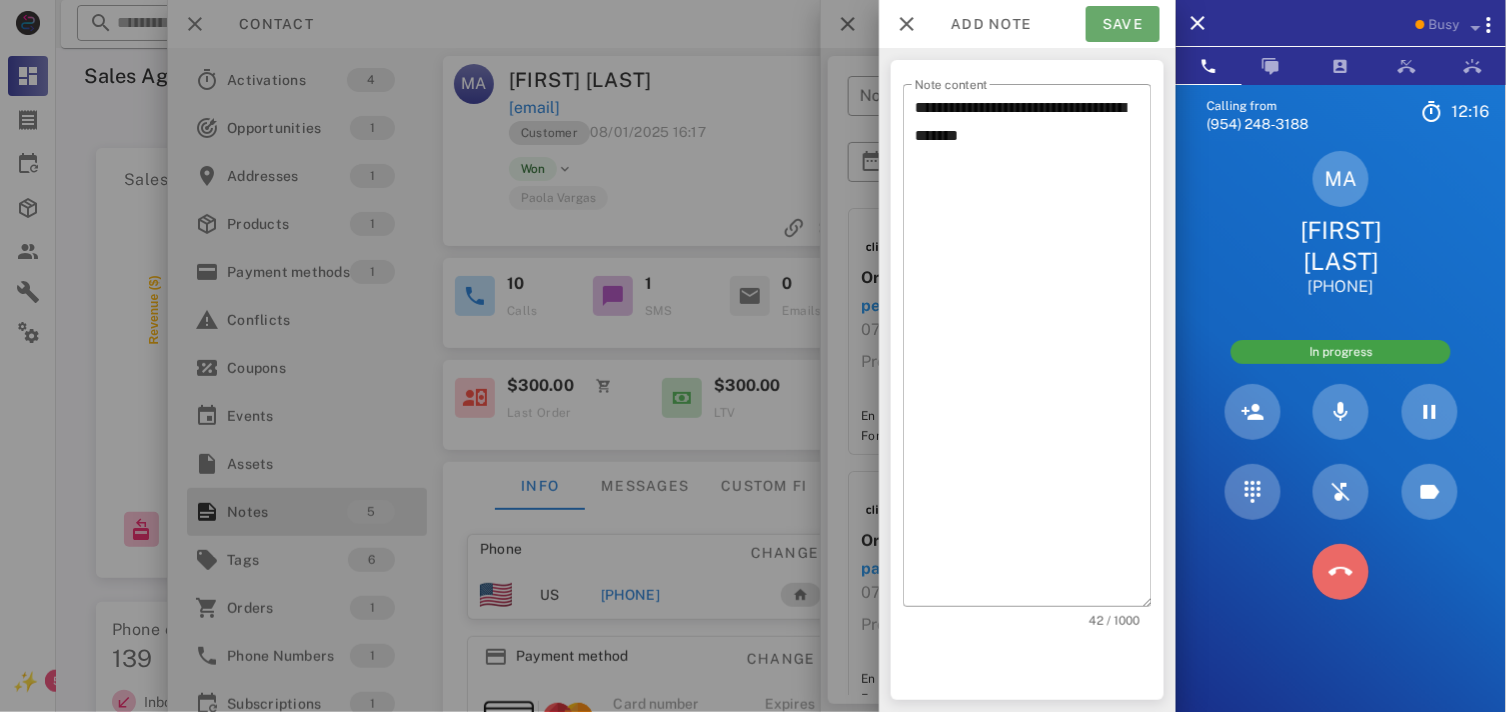 click on "Save" at bounding box center (1123, 24) 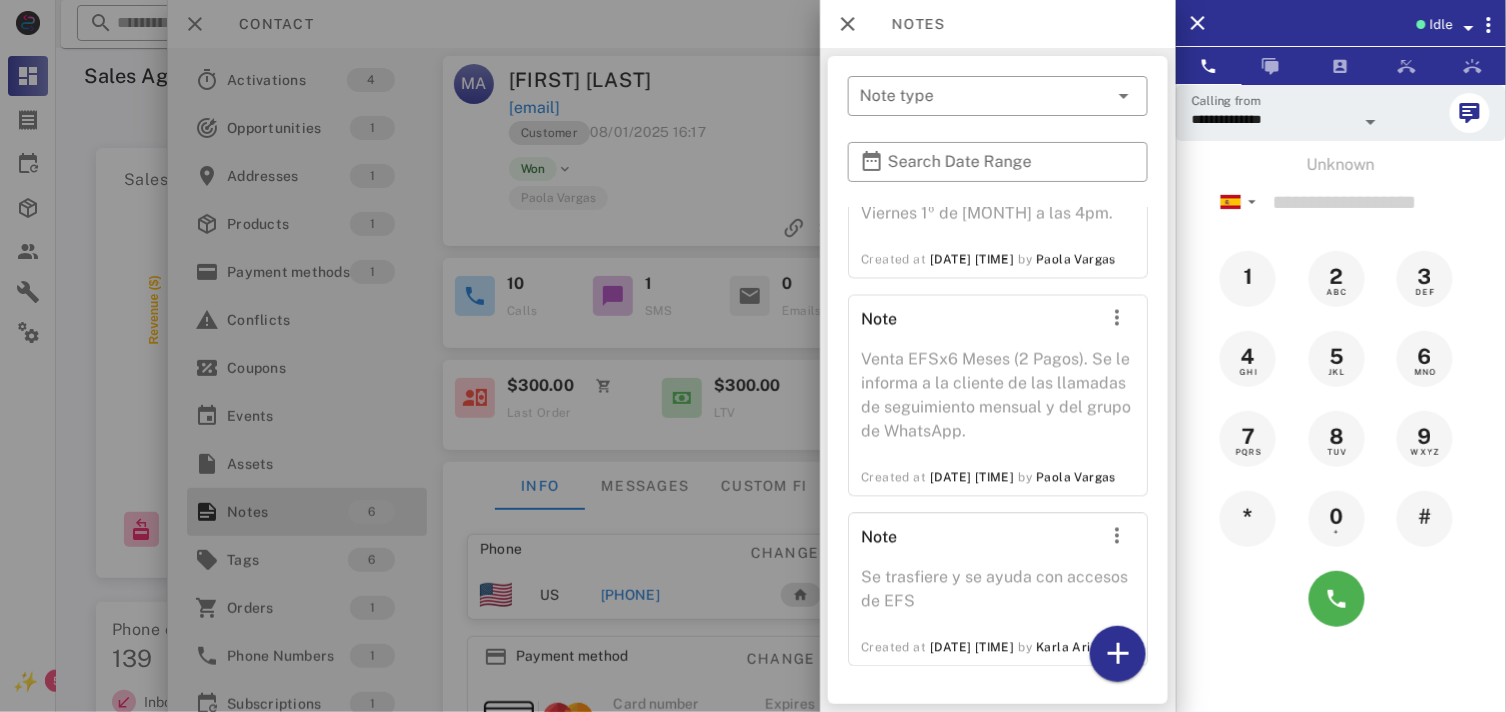 scroll, scrollTop: 1243, scrollLeft: 0, axis: vertical 